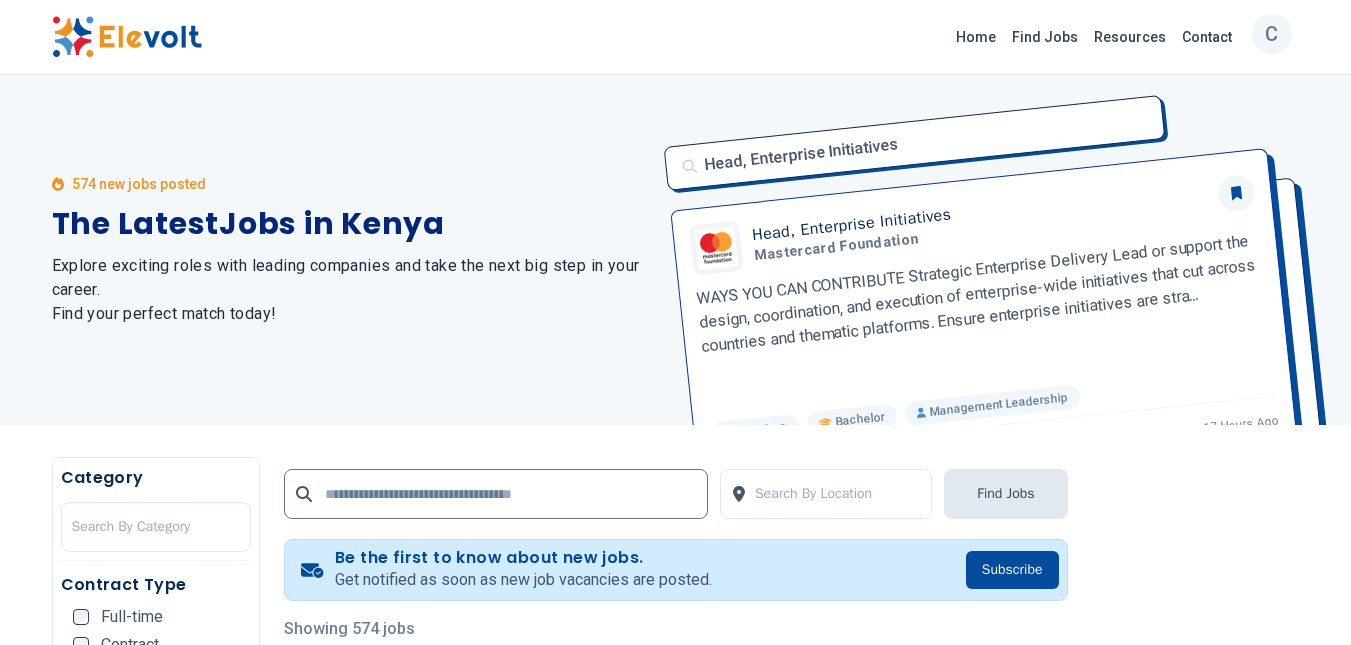 scroll, scrollTop: 0, scrollLeft: 0, axis: both 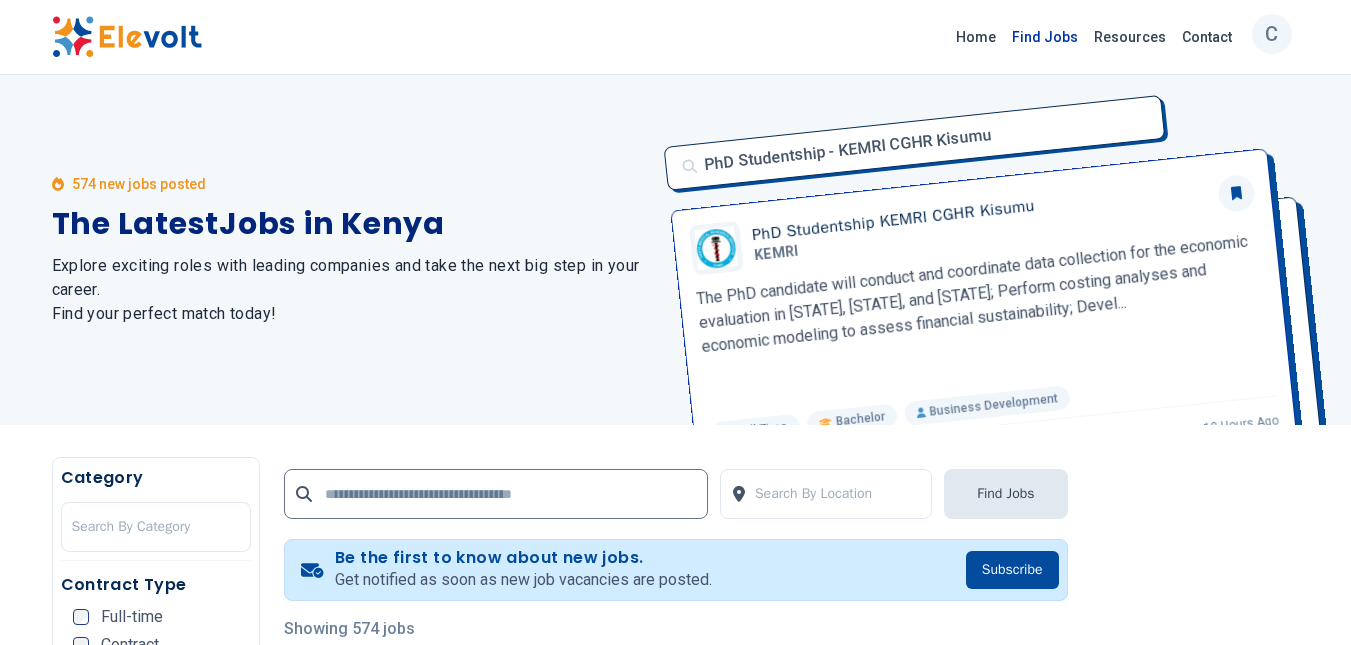 click on "Find Jobs" at bounding box center [1045, 37] 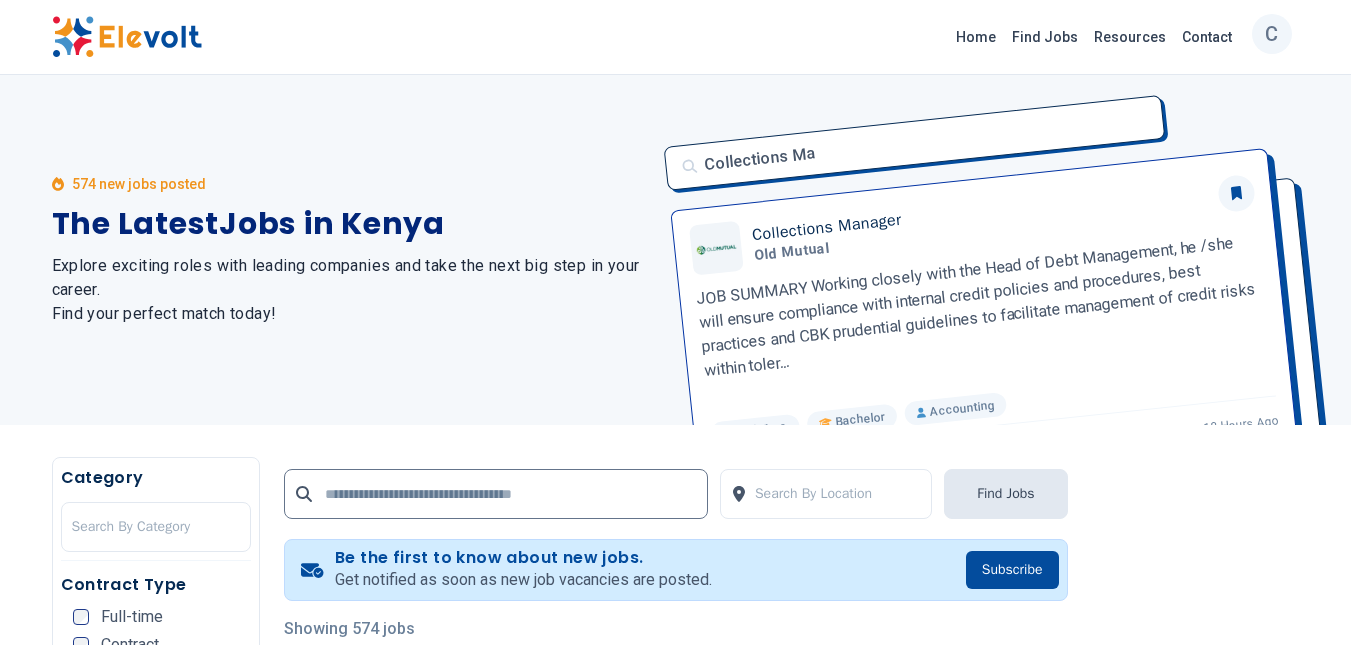 scroll, scrollTop: 0, scrollLeft: 0, axis: both 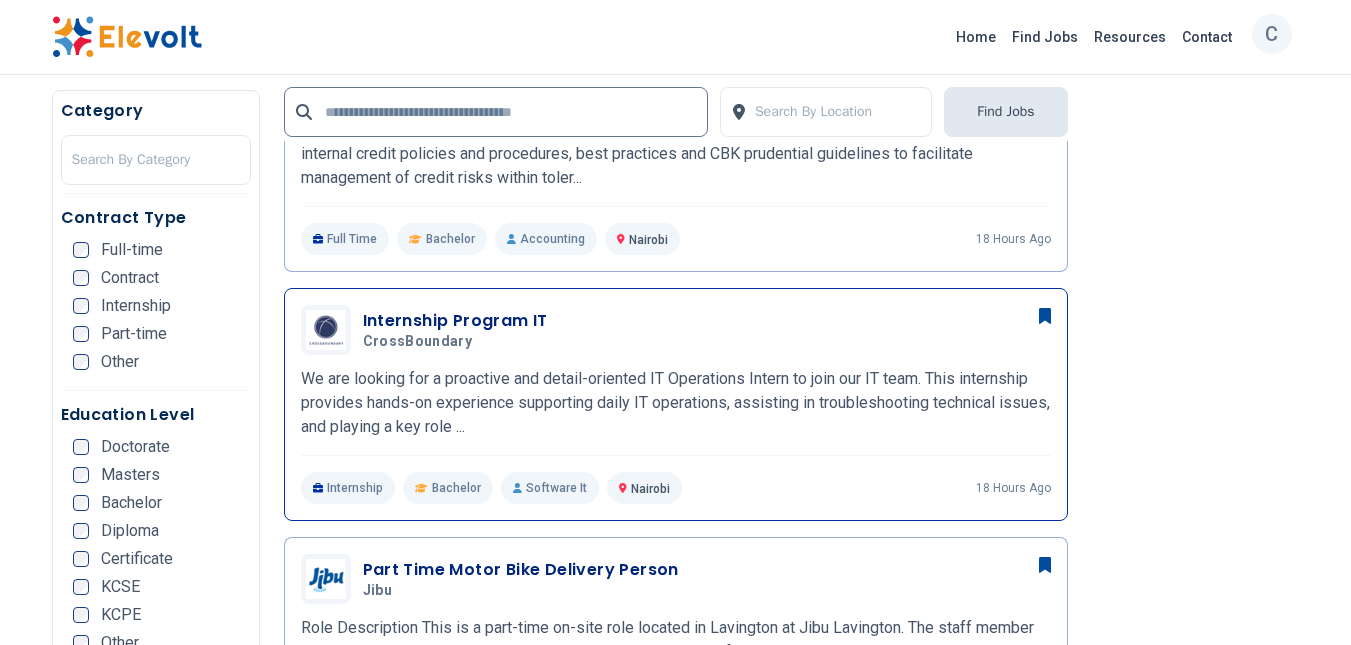 click on "Internship Program   IT" at bounding box center (455, 321) 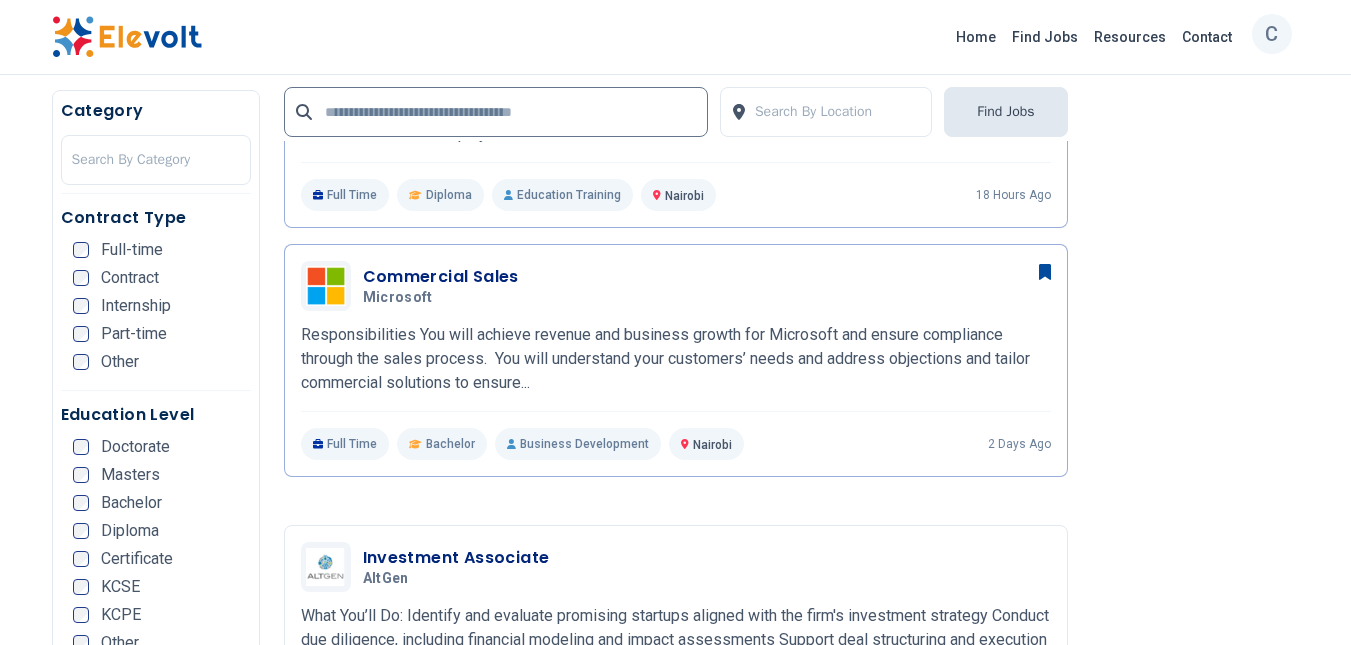 scroll, scrollTop: 1418, scrollLeft: 0, axis: vertical 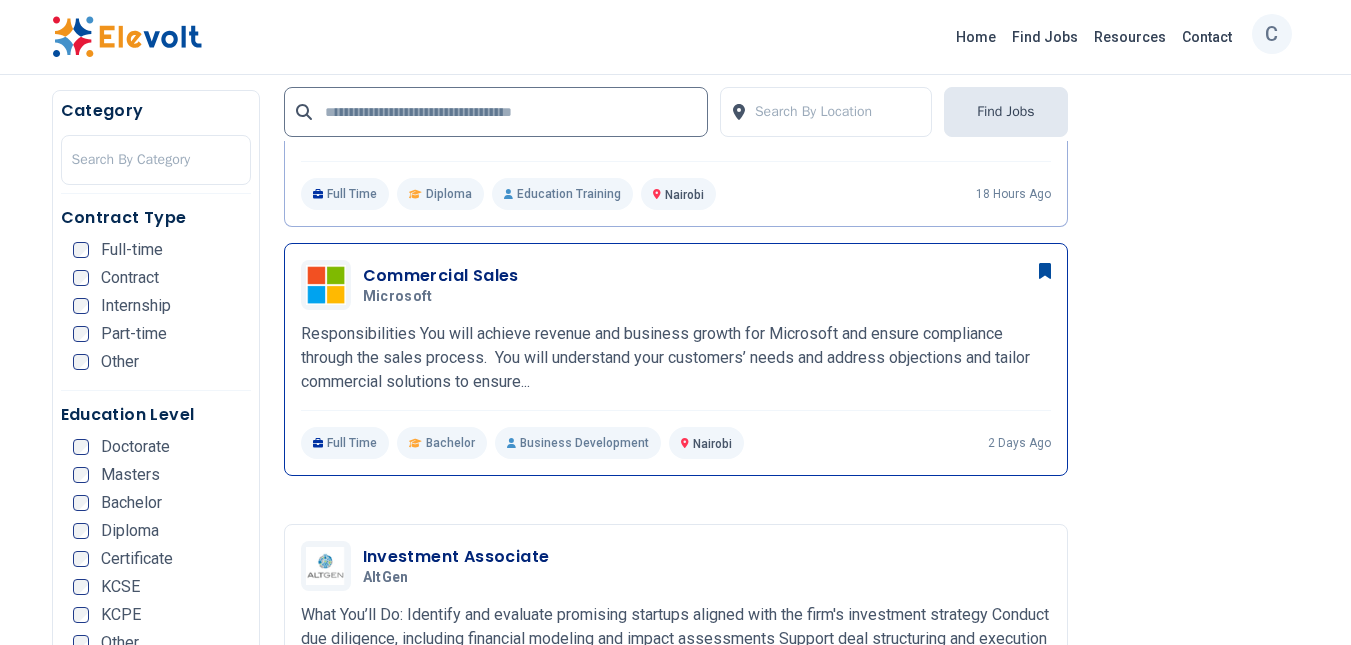 click on "Responsibilities
You will achieve revenue and business growth for Microsoft and ensure compliance through the sales process.
You will understand your customers’ needs and address objections and tailor commercial solutions to ensure..." at bounding box center [676, 358] 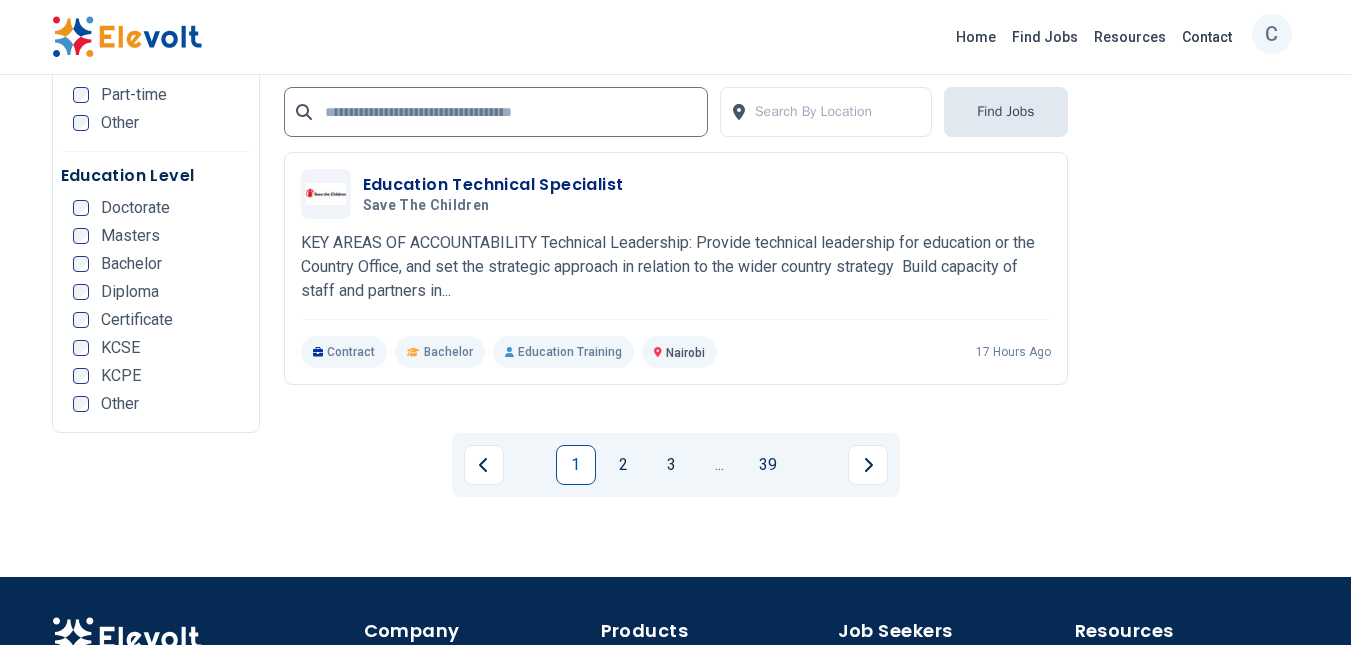 scroll, scrollTop: 4133, scrollLeft: 0, axis: vertical 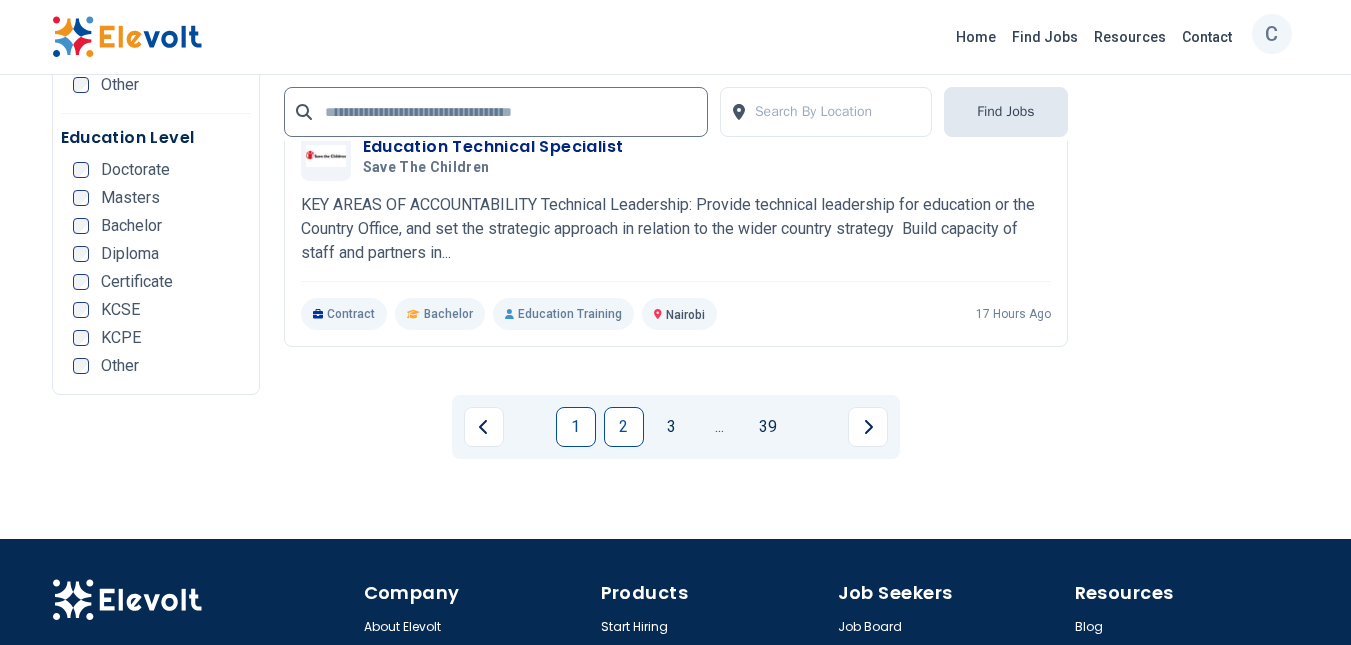 click on "2" at bounding box center [624, 427] 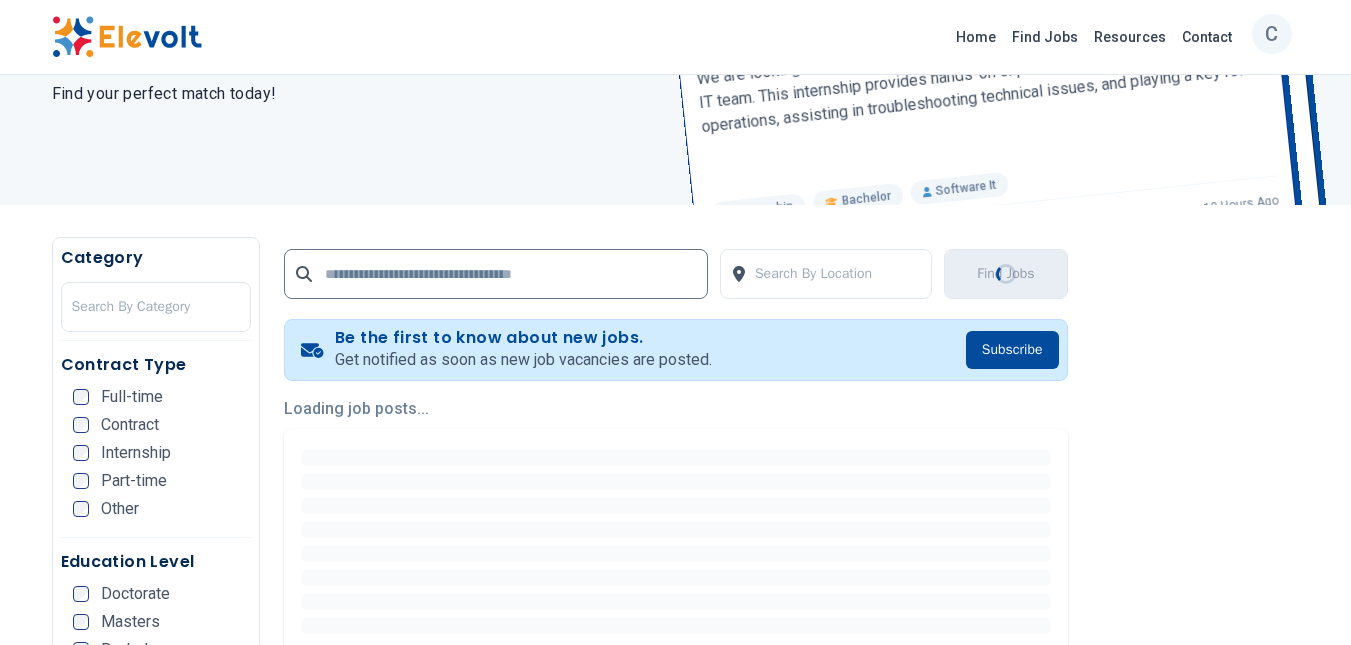 scroll, scrollTop: 0, scrollLeft: 0, axis: both 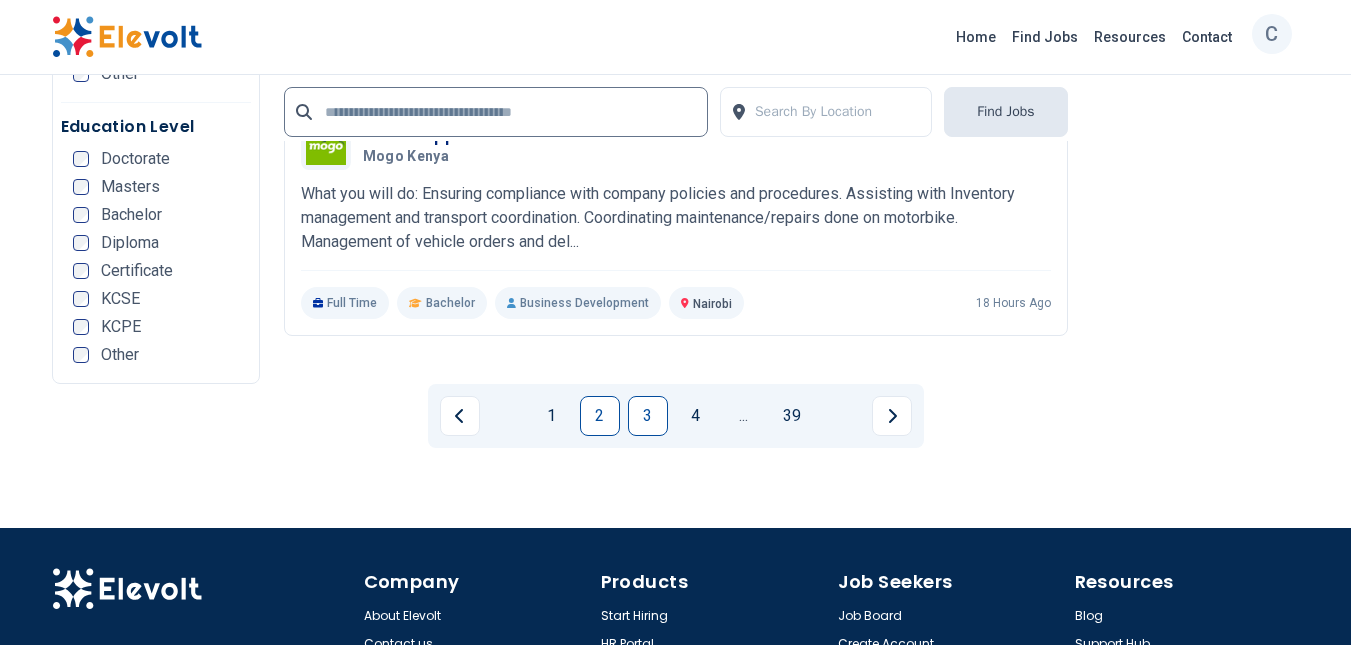 click on "3" at bounding box center (648, 416) 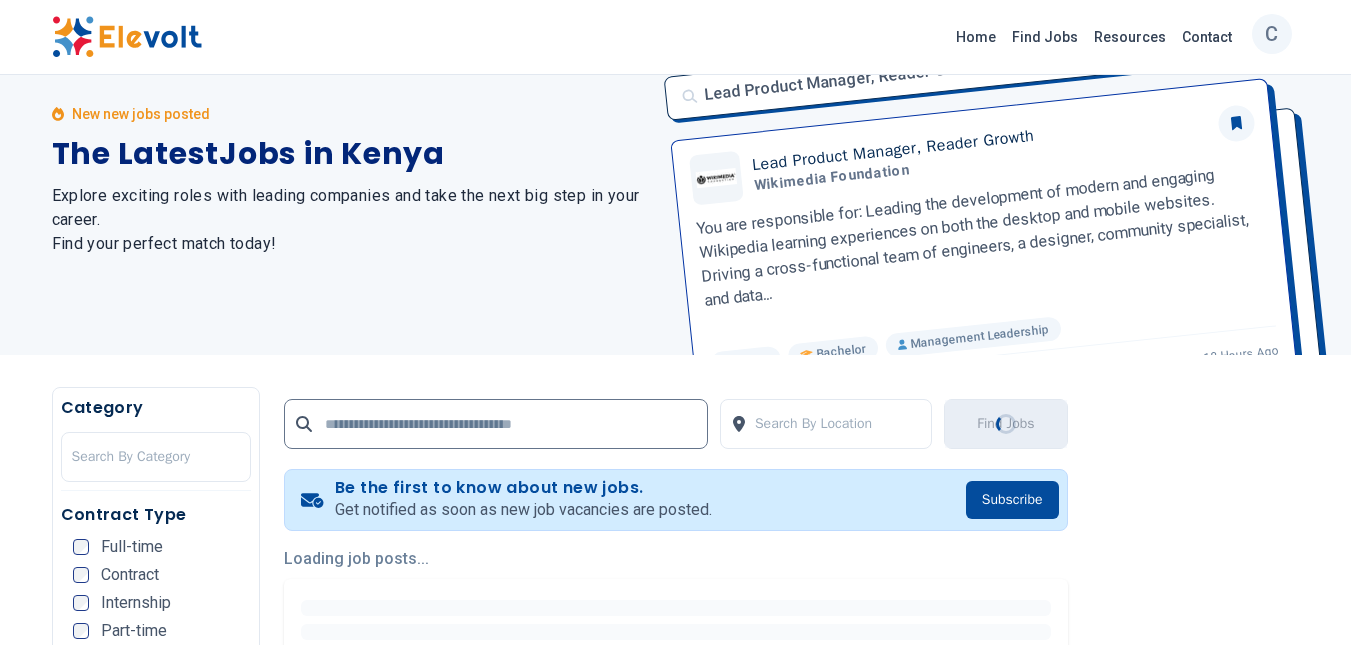 scroll, scrollTop: 0, scrollLeft: 0, axis: both 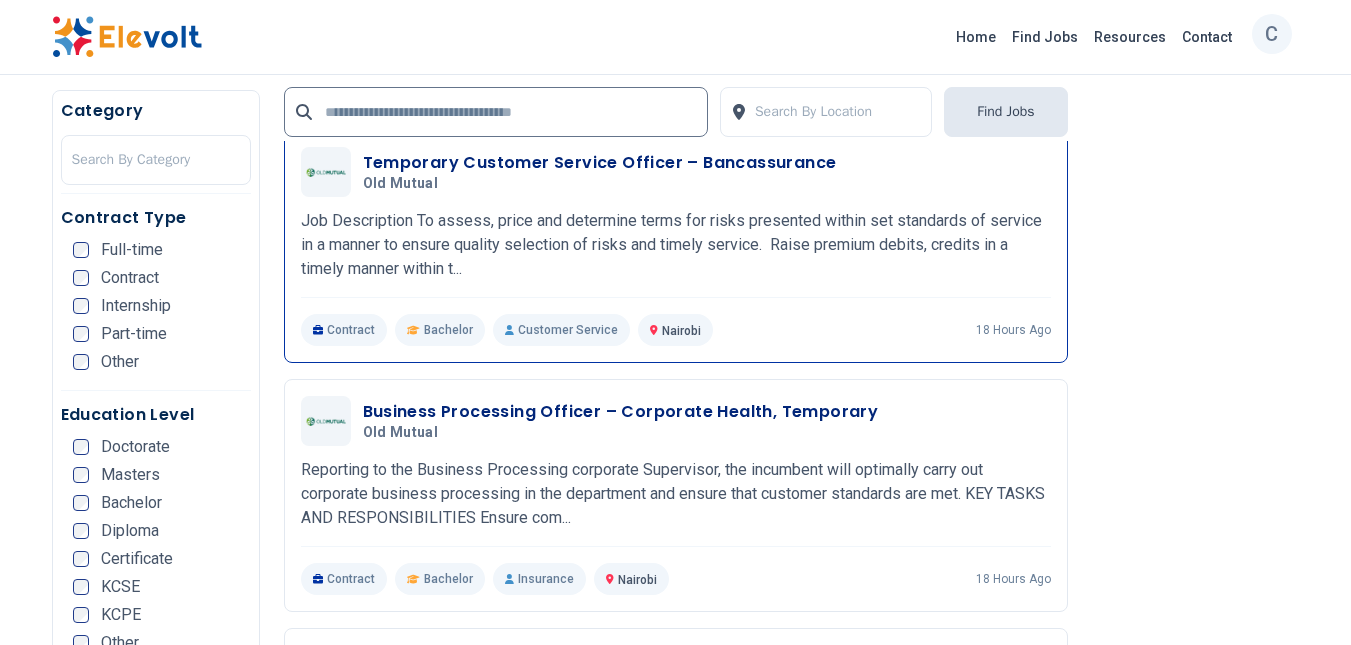 click on "Job Description
To assess, price and determine terms for risks presented within set standards of service in a manner to ensure quality selection of risks and timely service.
Raise premium debits, credits in a timely manner within t..." at bounding box center [676, 245] 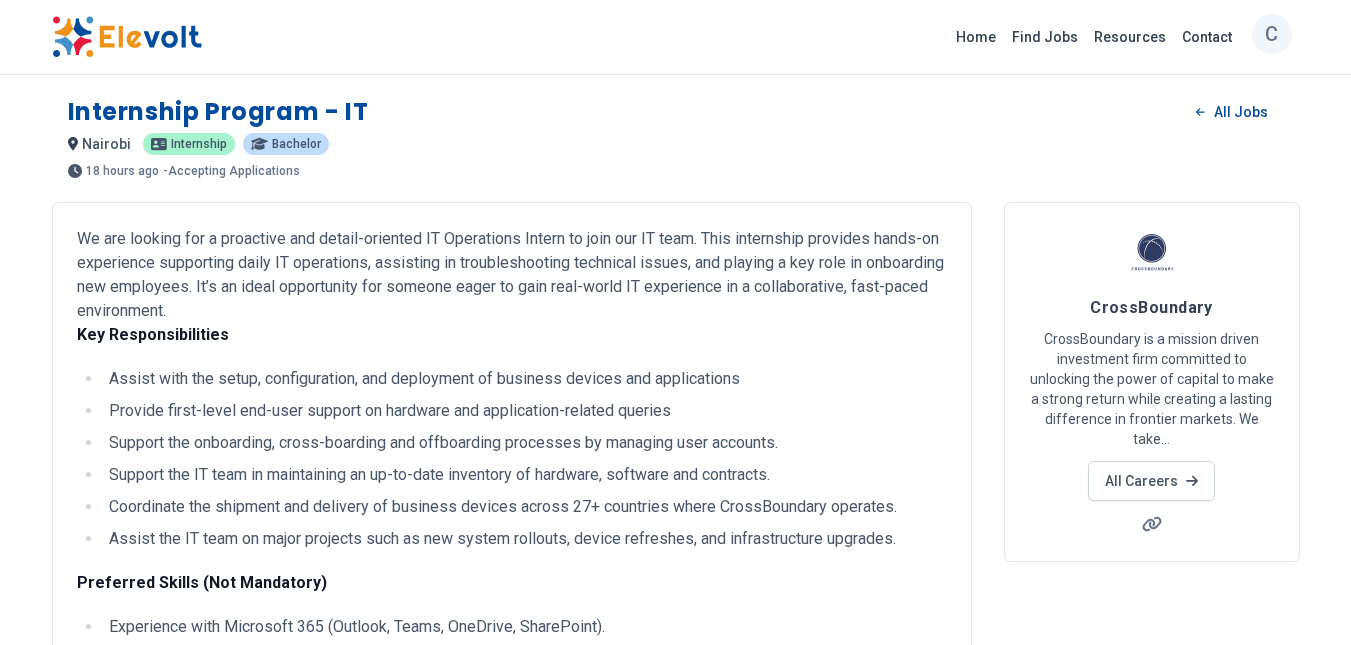 scroll, scrollTop: 0, scrollLeft: 0, axis: both 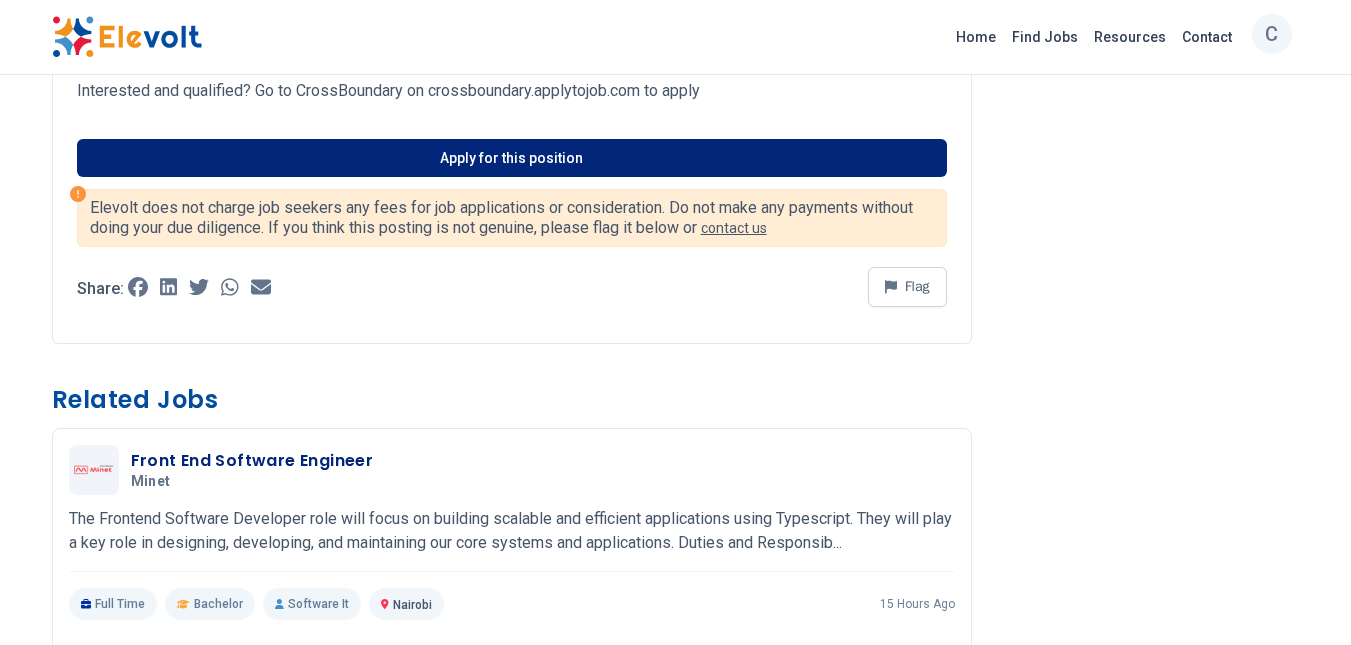 click on "Apply for this position" at bounding box center (512, 158) 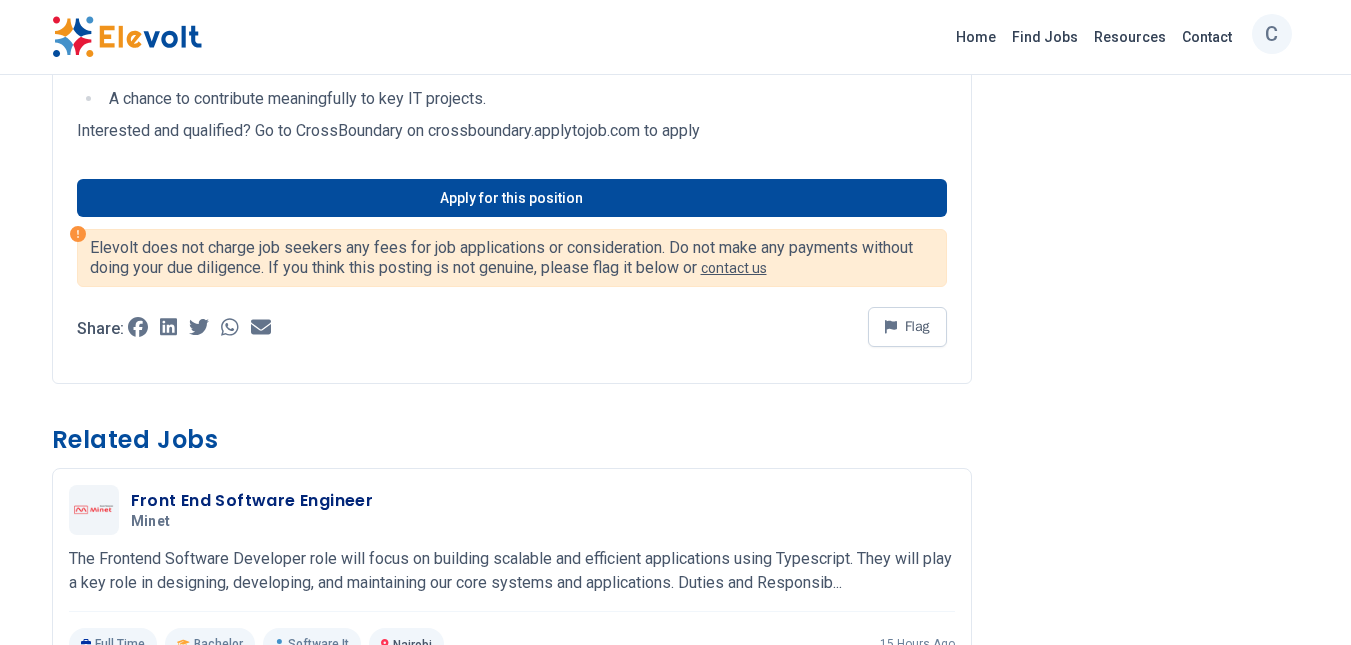 scroll, scrollTop: 286, scrollLeft: 0, axis: vertical 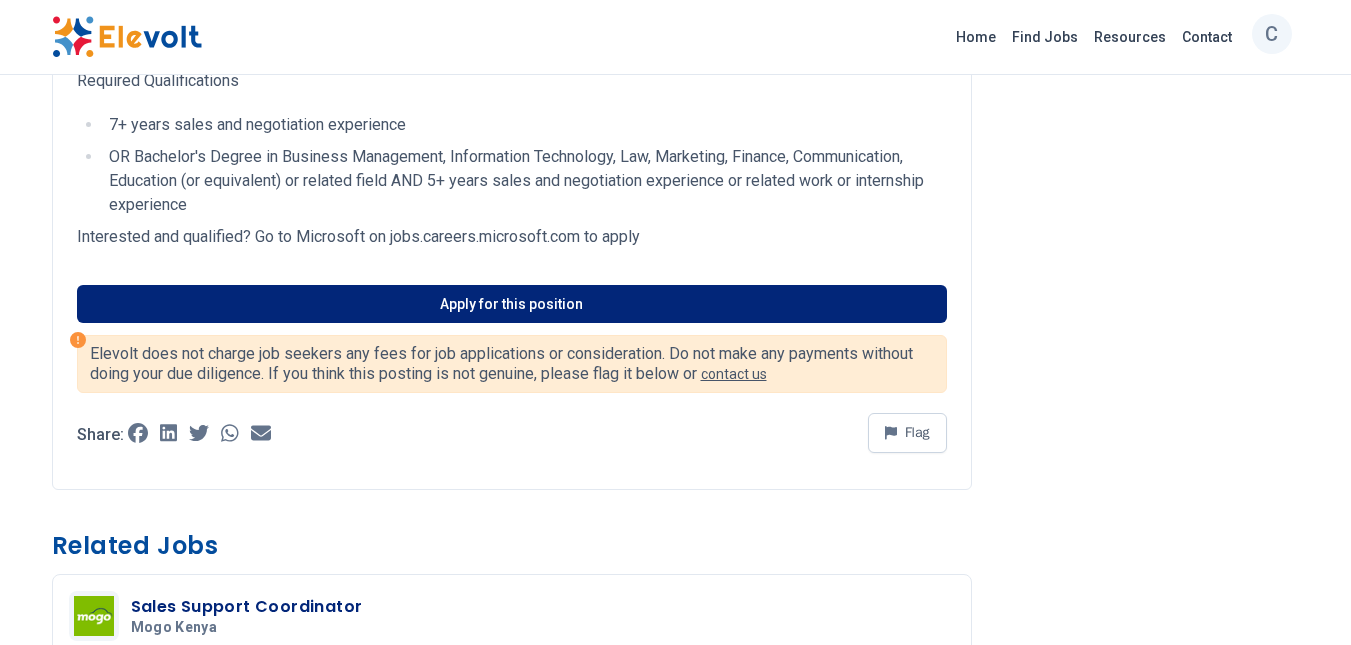 click on "Apply for this position" at bounding box center [512, 304] 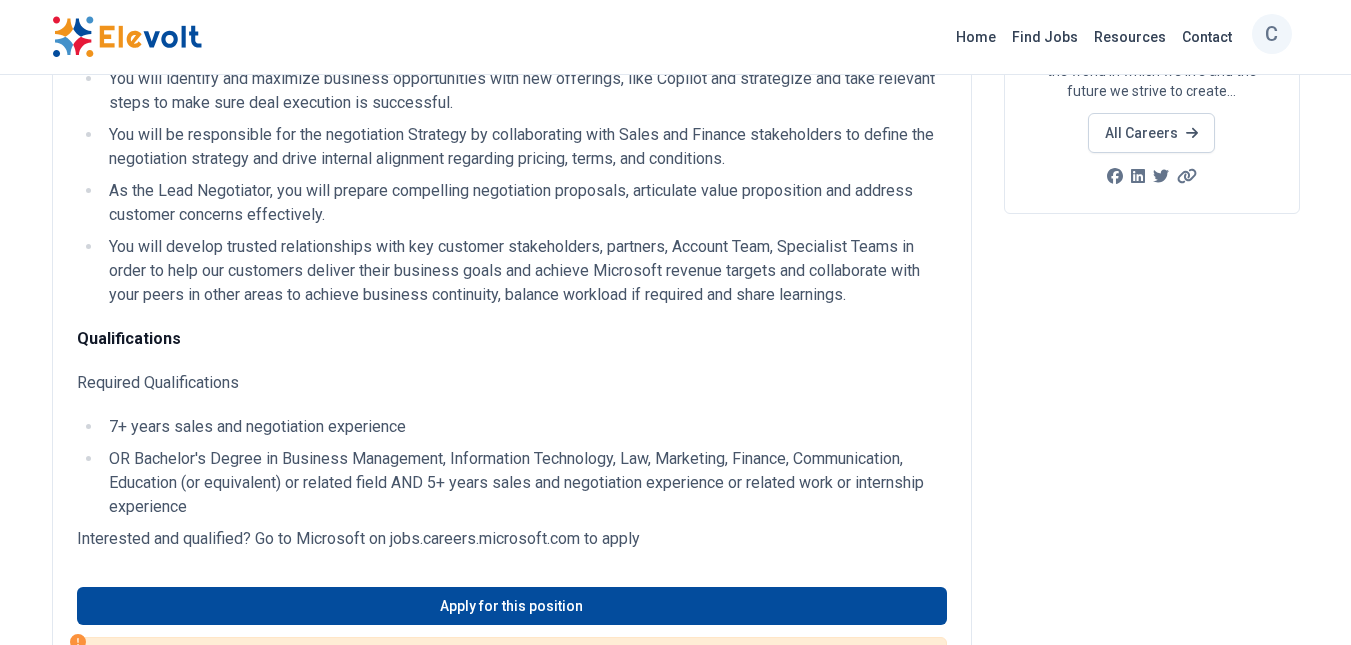 scroll, scrollTop: 344, scrollLeft: 0, axis: vertical 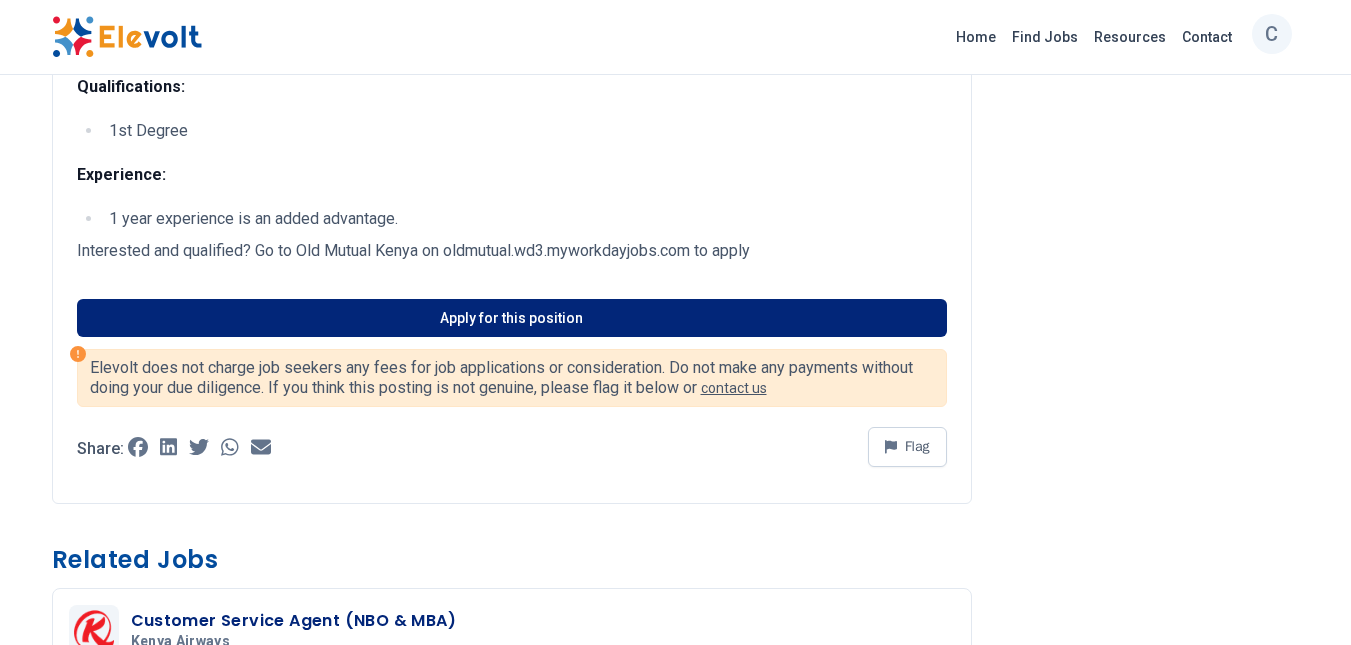 click on "Apply for this position" at bounding box center [512, 318] 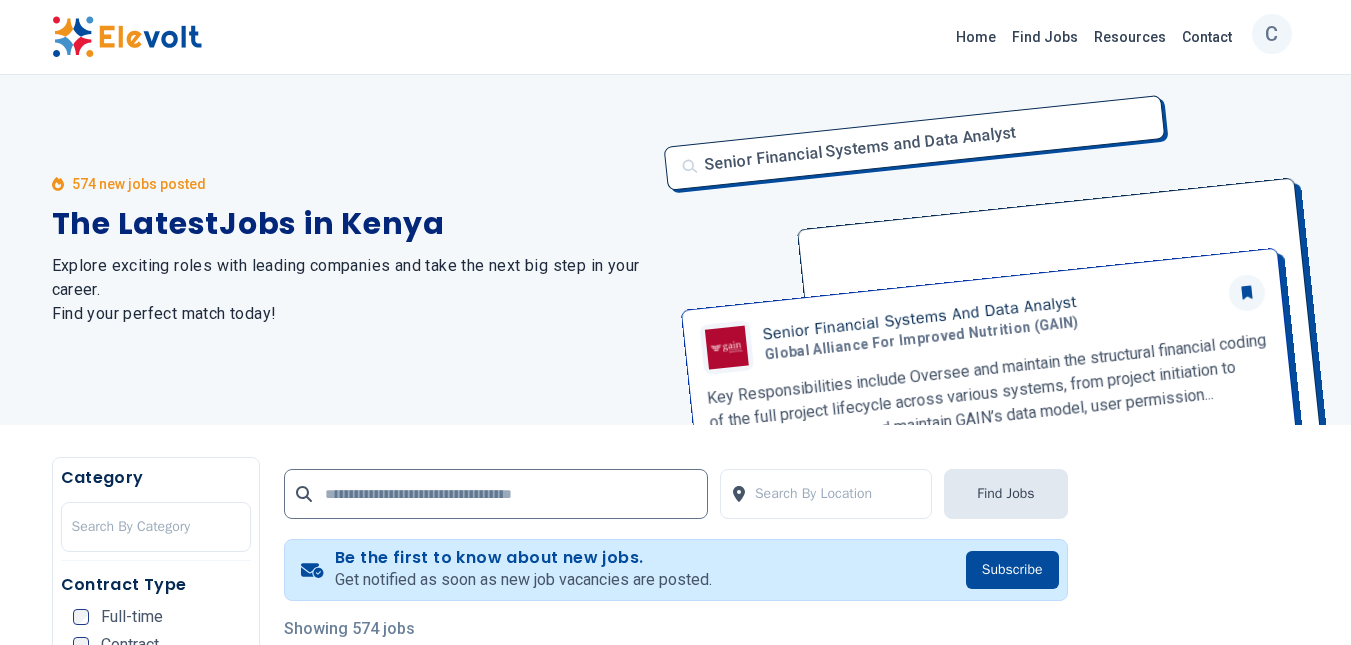 scroll, scrollTop: 50, scrollLeft: 0, axis: vertical 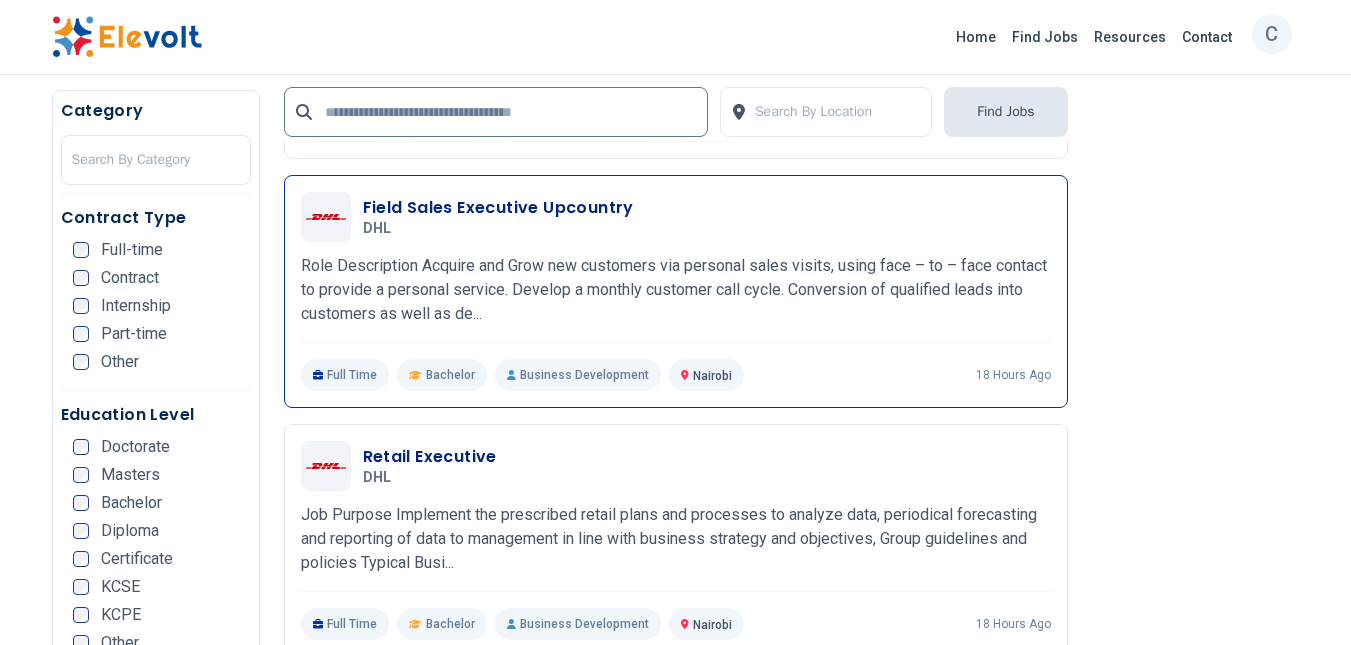 click on "Role Description
Acquire and Grow new customers via personal sales visits, using face – to – face contact to provide a personal service. Develop a monthly customer call cycle. Conversion of qualified leads into customers as well as de..." at bounding box center [676, 290] 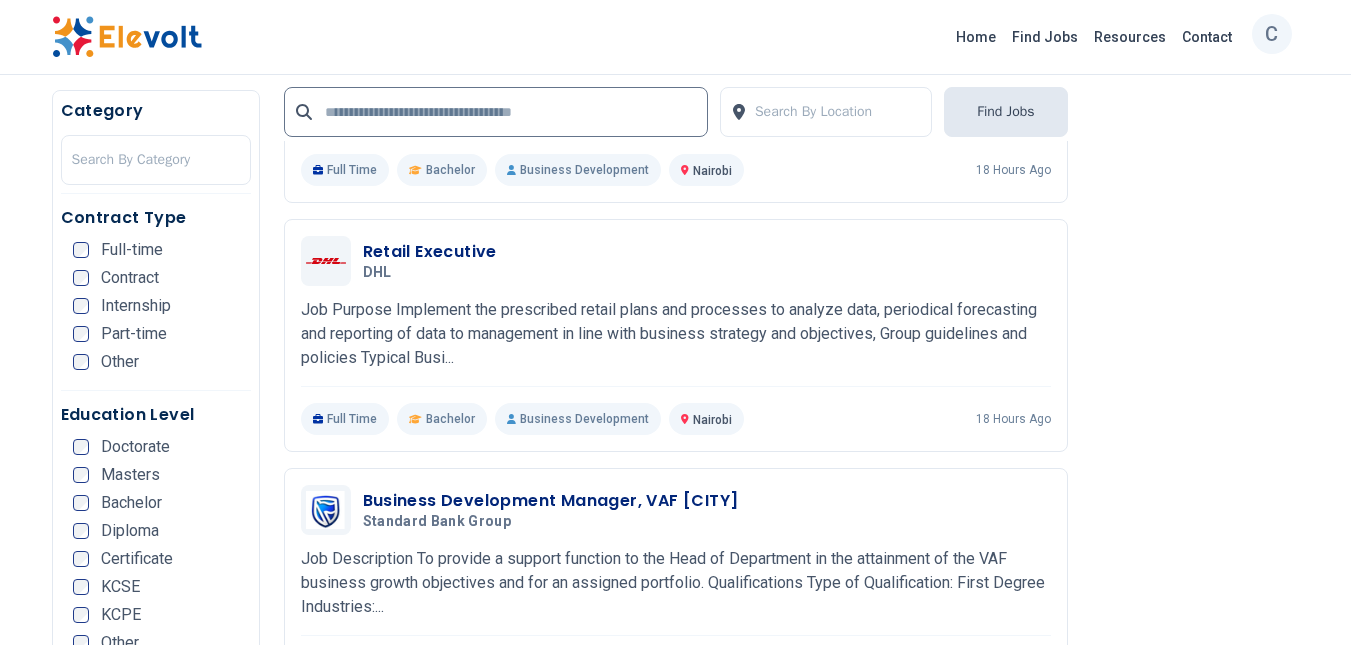 scroll, scrollTop: 2236, scrollLeft: 0, axis: vertical 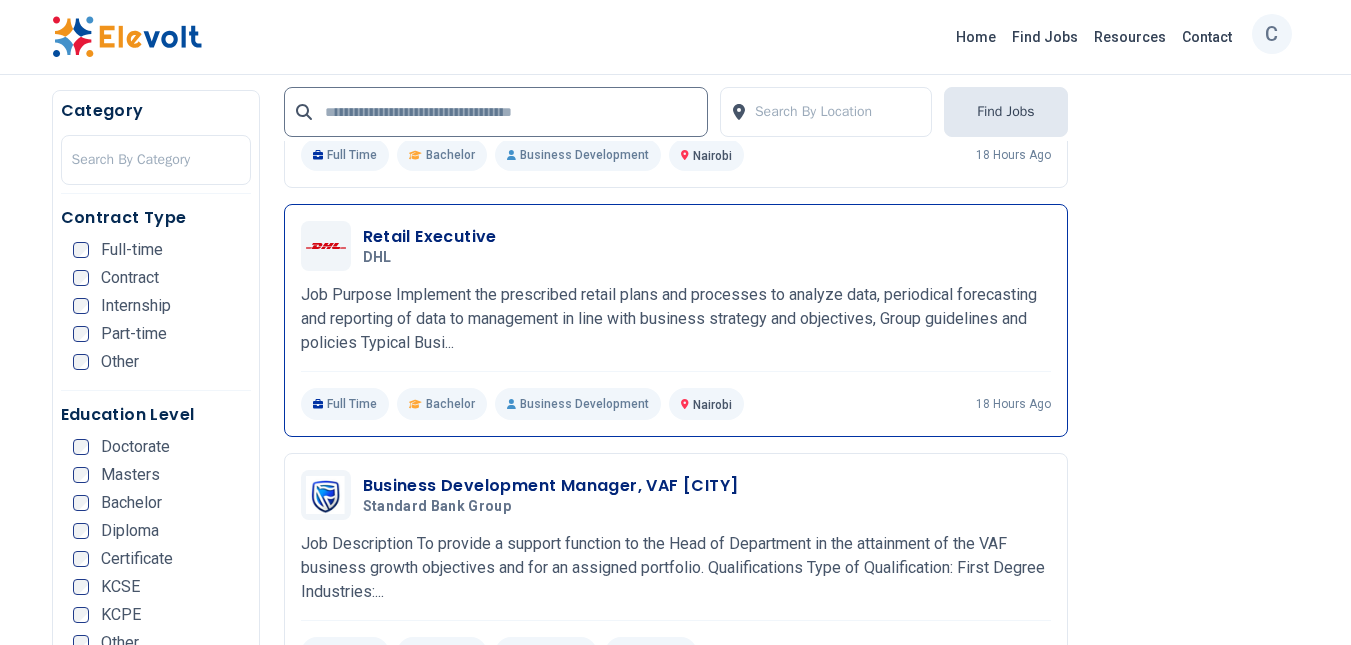 click on "Retail Executive DHL 08/07/2025 09/06/2025 Nairobi KE Job Purpose
Implement the prescribed retail plans and processes to analyze data, periodical forecasting and reporting of data to management in line with business strategy and objectives, Group guidelines and policies
Typical Busi... Job Purpose
Implement the prescribed retail plans and processes to analyze data, periodical forecasting and reporting of data to management in line with business strategy and objectives, Group guidelines and policies
Typical Business Titles
Retail Executive
Differentiator
Apply practical knowledge of job area typically obtained through advanced education and work experience
Work independently with general supervision
Problems faced are difficult but typically not complex
Key Tasks
Implement retail plans and processes to analyze data, periodical forecasting and reporting of data to management in line with business strategy and objectives, Group guidelines and policies" at bounding box center (676, 320) 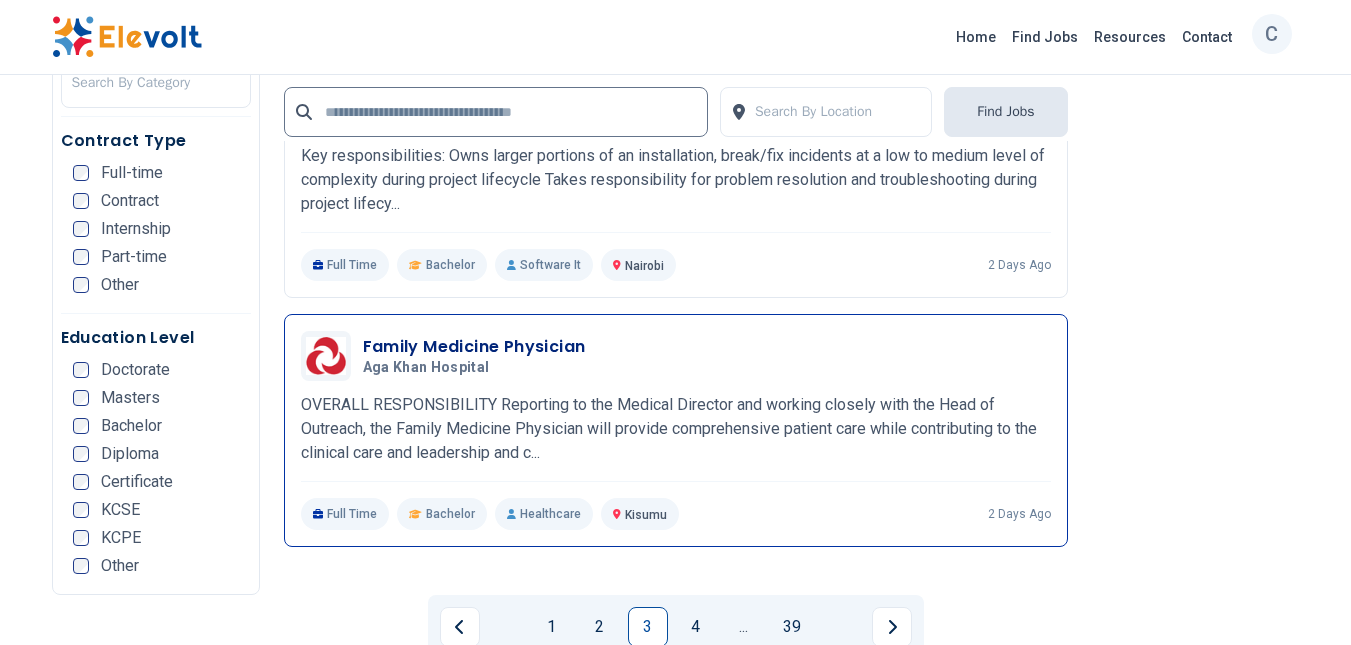 scroll, scrollTop: 4087, scrollLeft: 0, axis: vertical 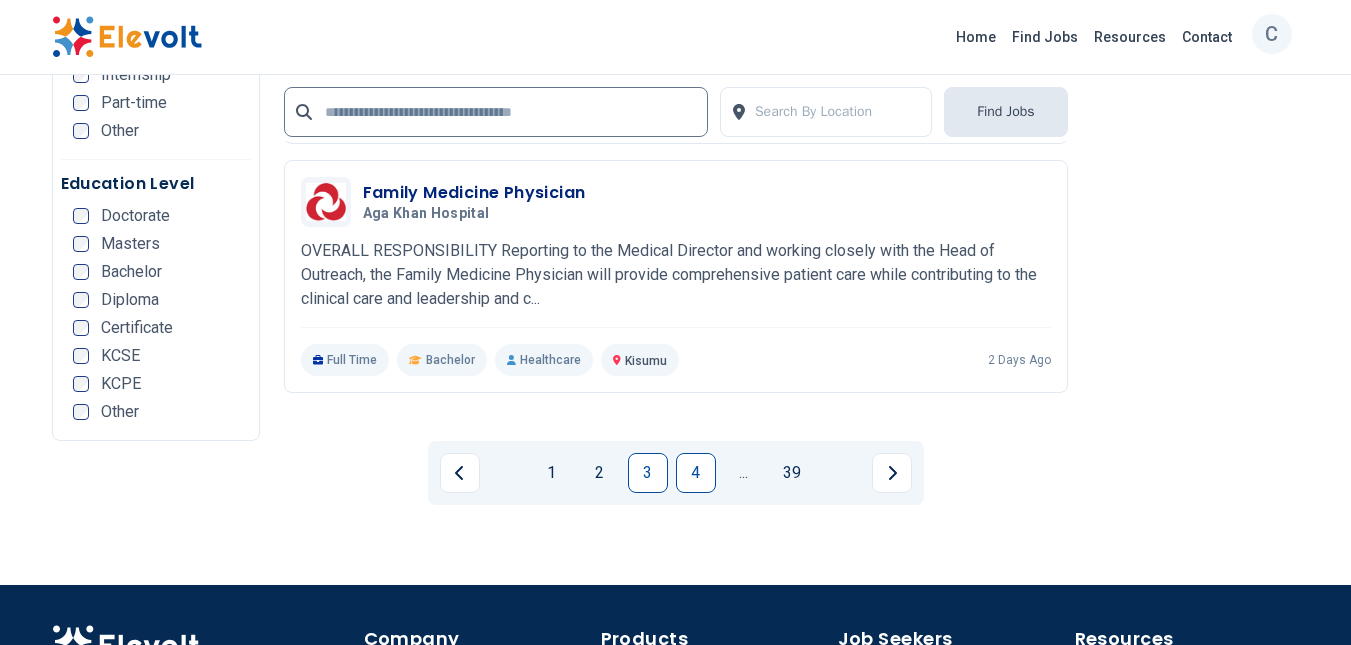 click on "4" at bounding box center [696, 473] 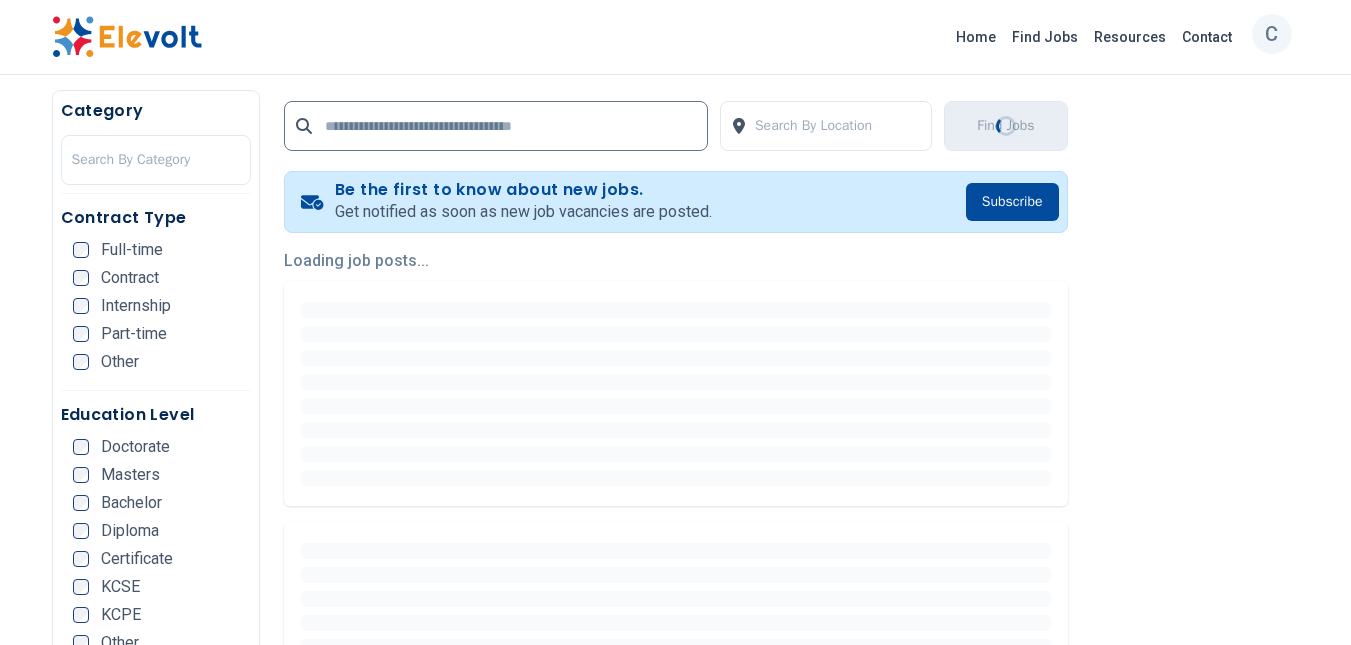 scroll, scrollTop: 0, scrollLeft: 0, axis: both 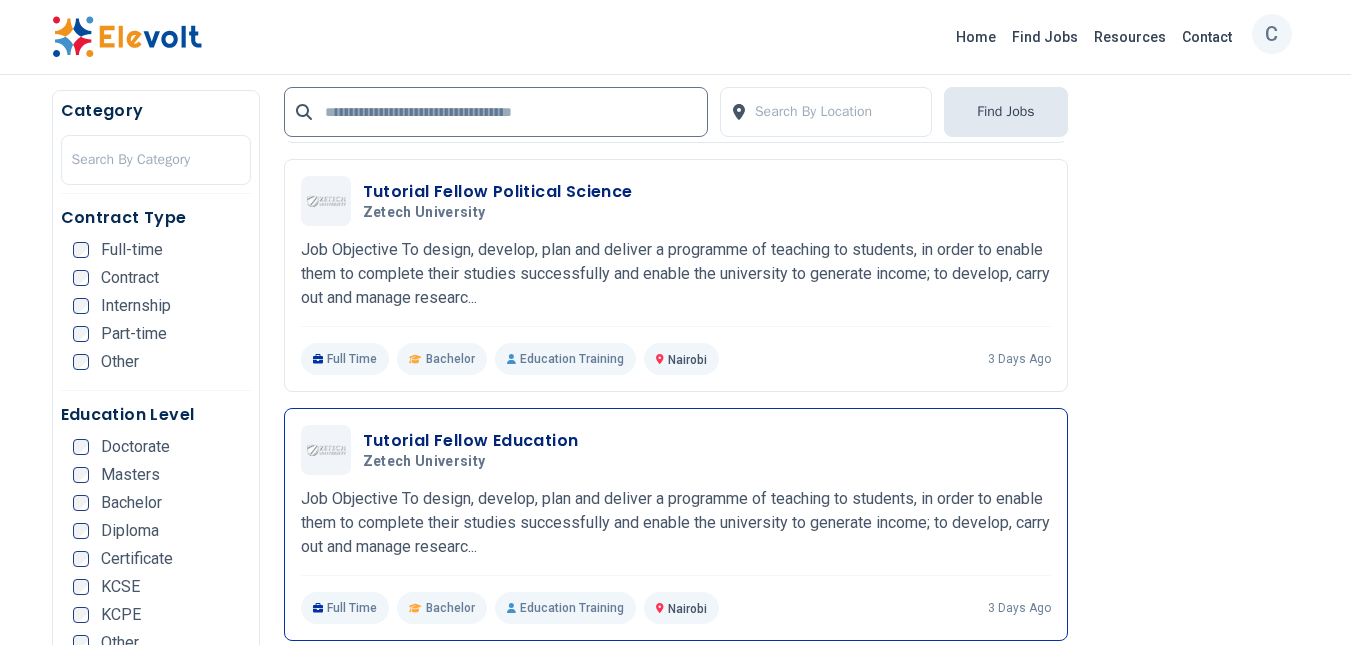 click on "Tutorial Fellow   Education Zetech University 08/05/2025 09/04/2025" at bounding box center [676, 450] 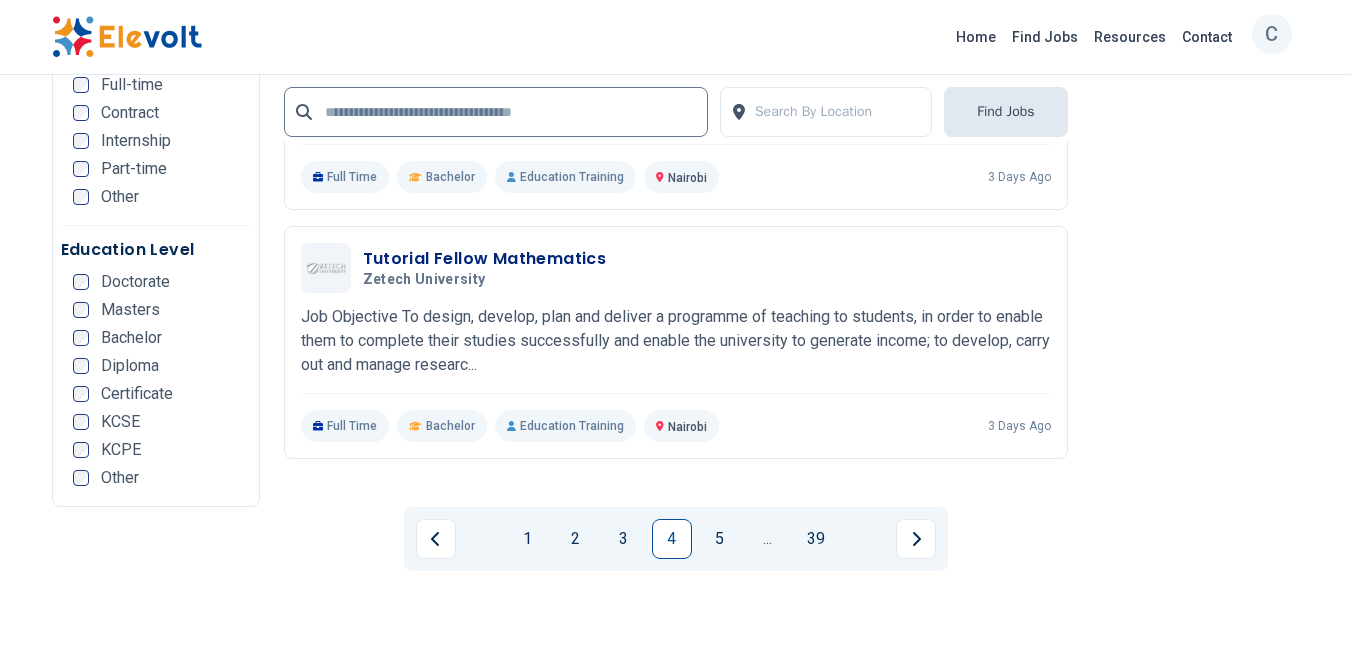 scroll, scrollTop: 4027, scrollLeft: 0, axis: vertical 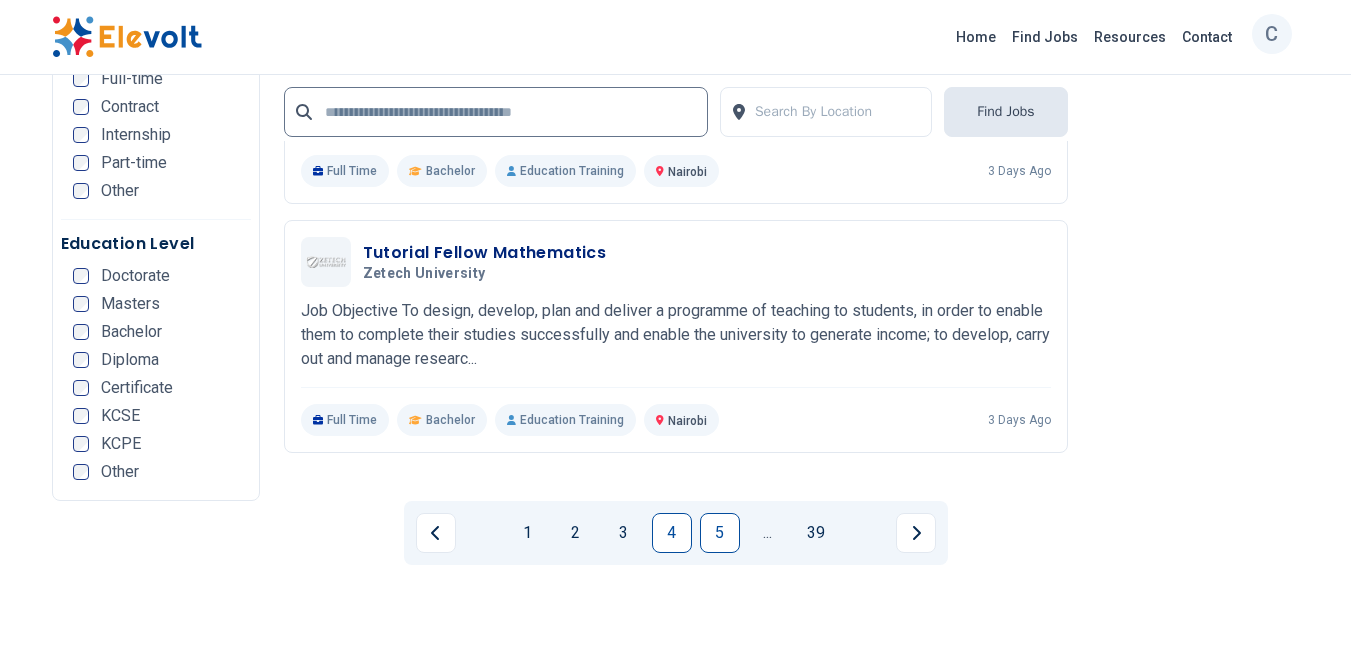 click on "5" at bounding box center (720, 533) 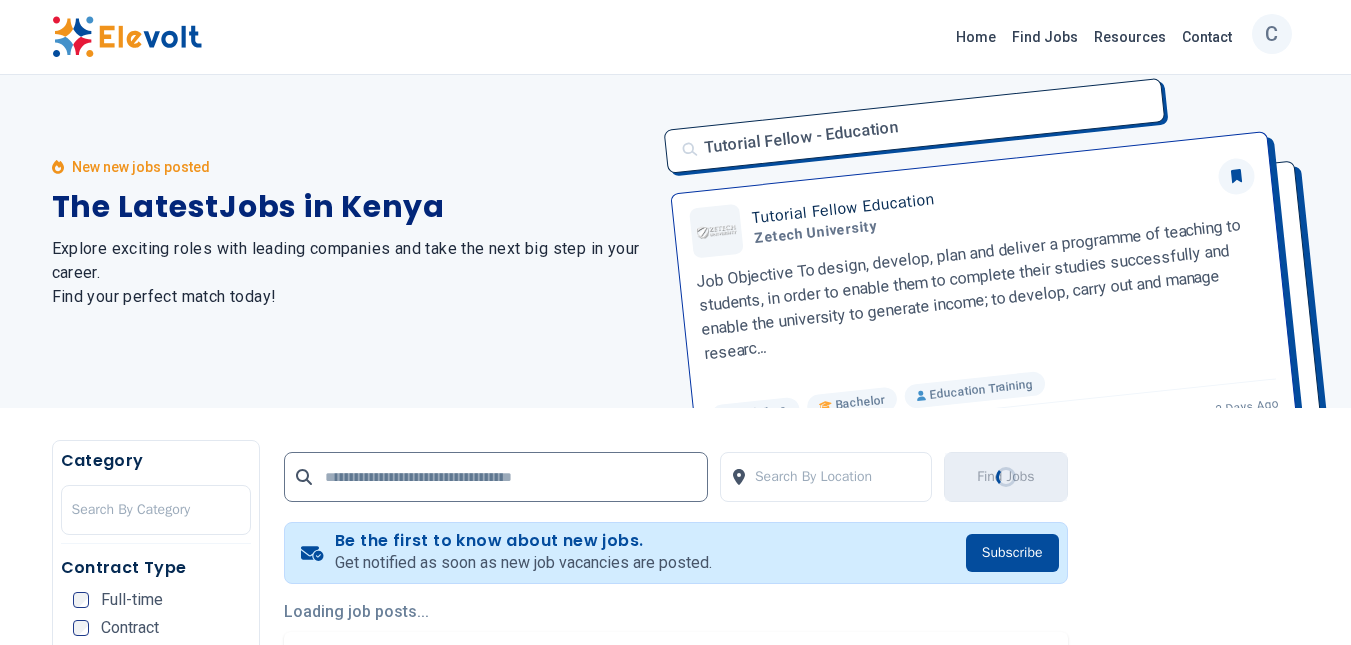 scroll, scrollTop: 0, scrollLeft: 0, axis: both 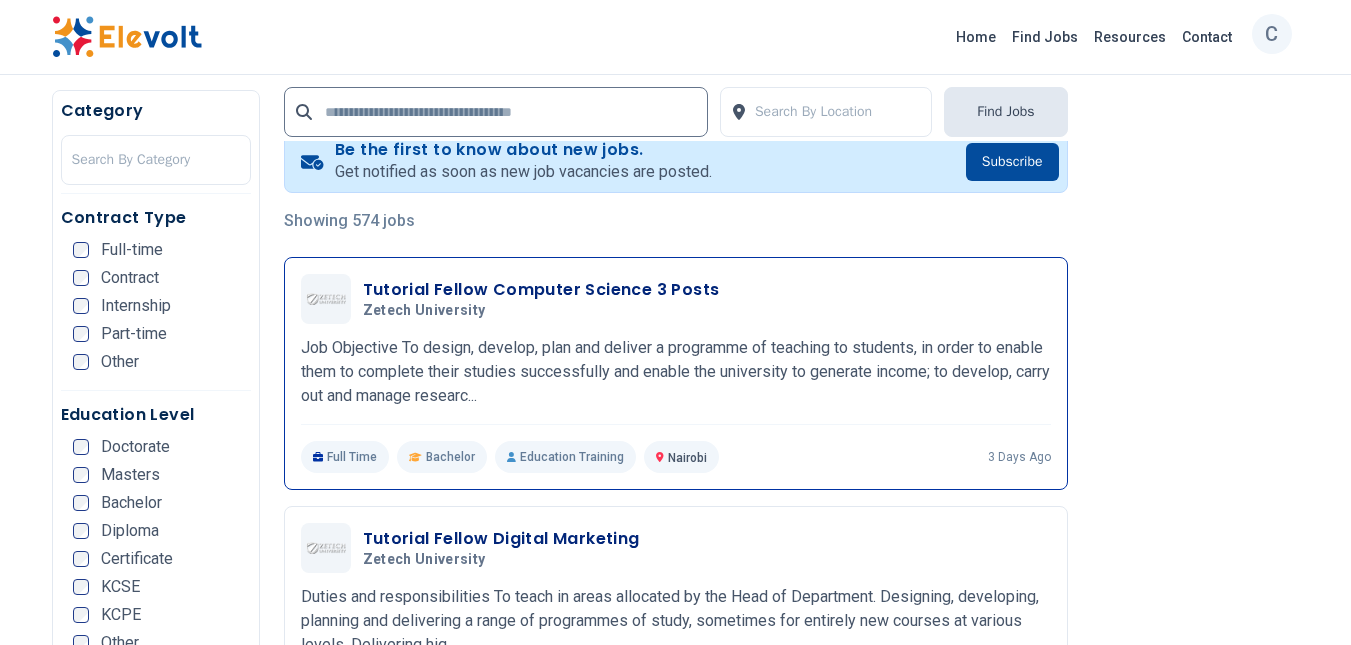 click on "Job Objective
To design, develop, plan and deliver a programme of teaching to students, in order to enable them to complete their studies successfully and enable the university to generate income; to develop, carry out and manage researc..." at bounding box center (676, 372) 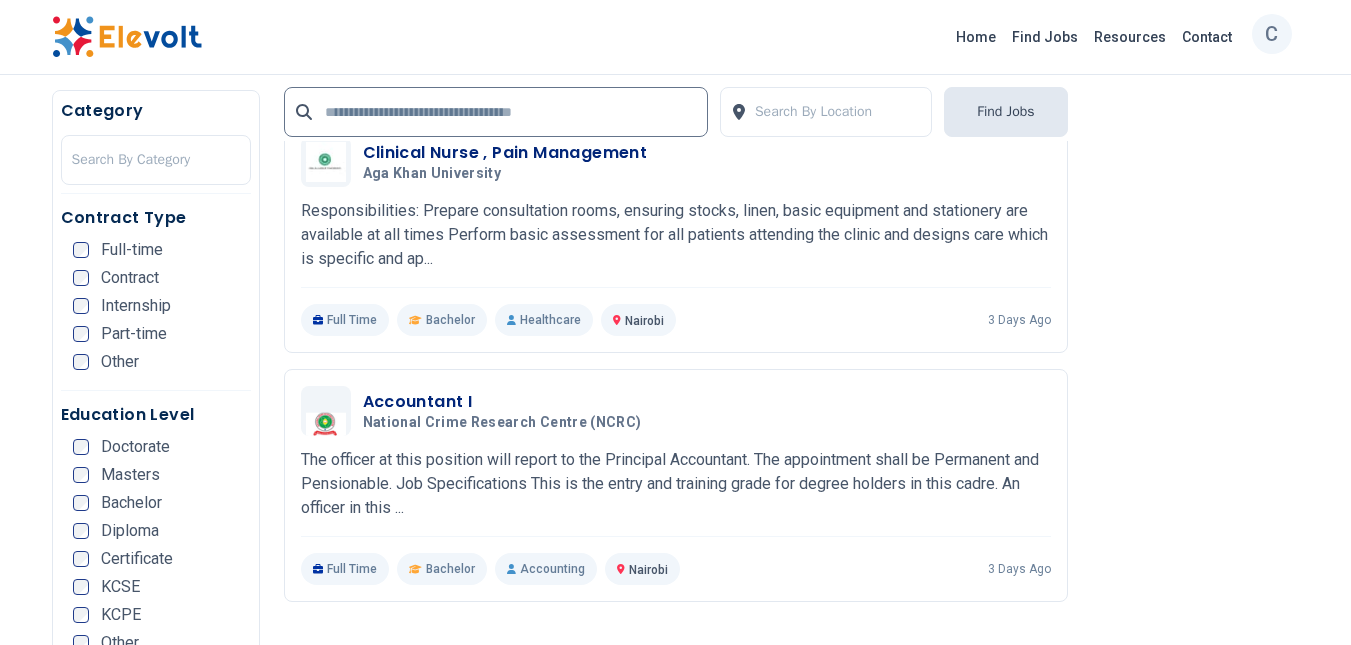 scroll, scrollTop: 3352, scrollLeft: 0, axis: vertical 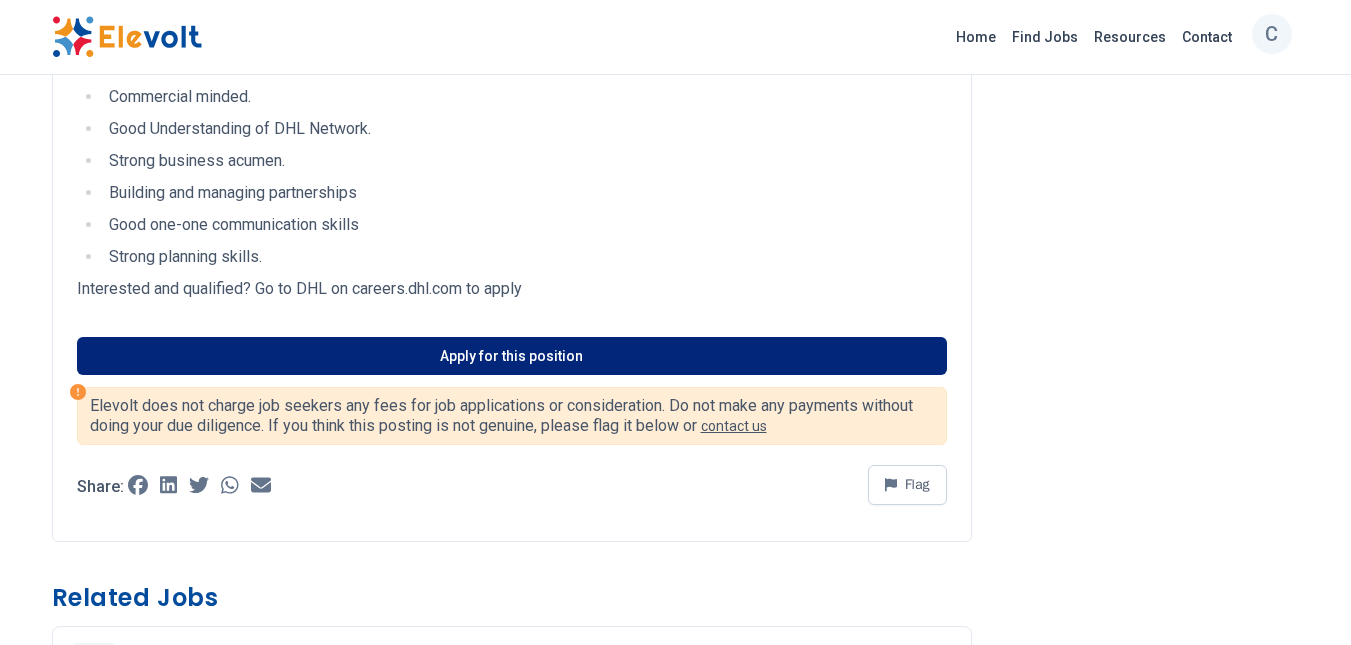 click on "Apply for this position" at bounding box center [512, 356] 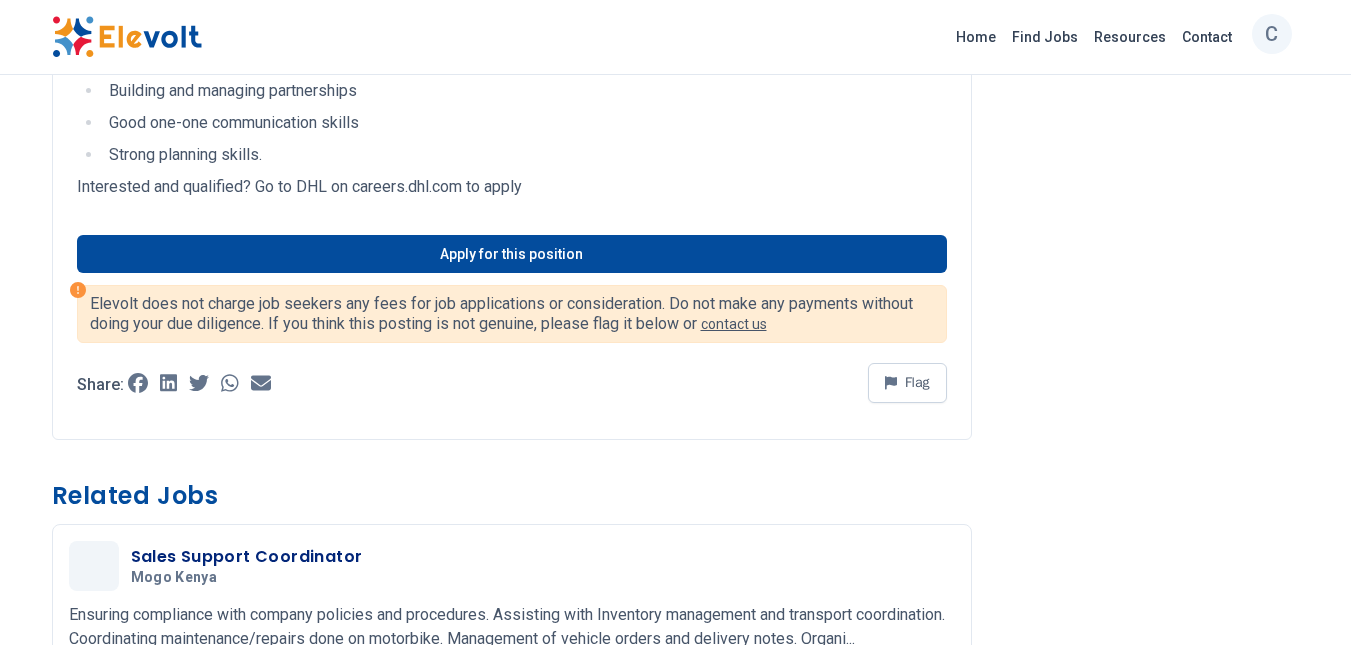 scroll, scrollTop: 723, scrollLeft: 0, axis: vertical 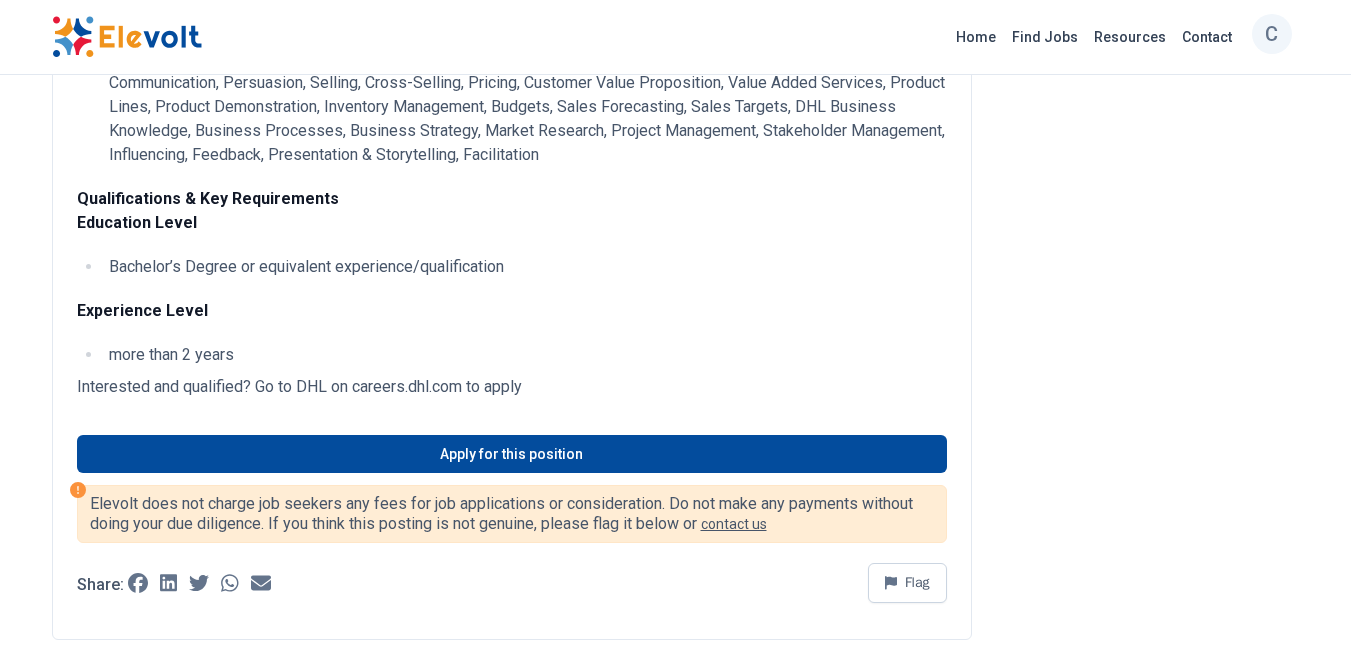 drag, startPoint x: 537, startPoint y: 131, endPoint x: 518, endPoint y: 261, distance: 131.38112 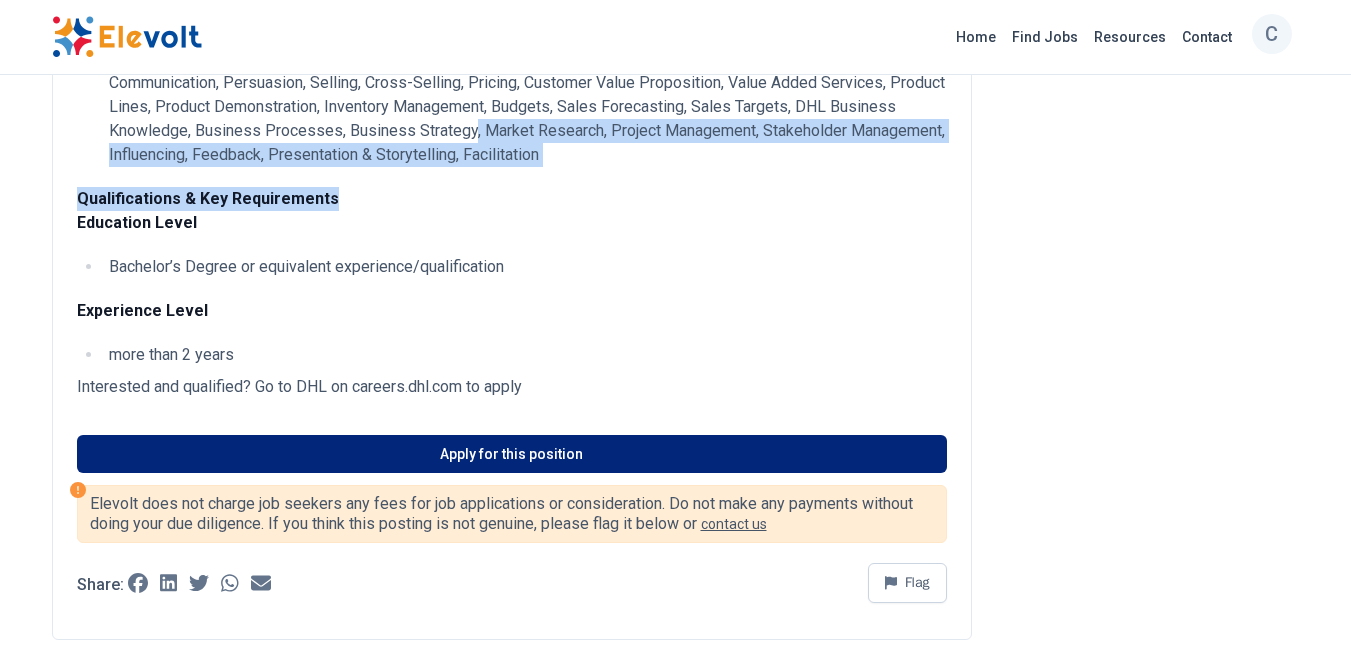 click on "Apply for this position" at bounding box center (512, 454) 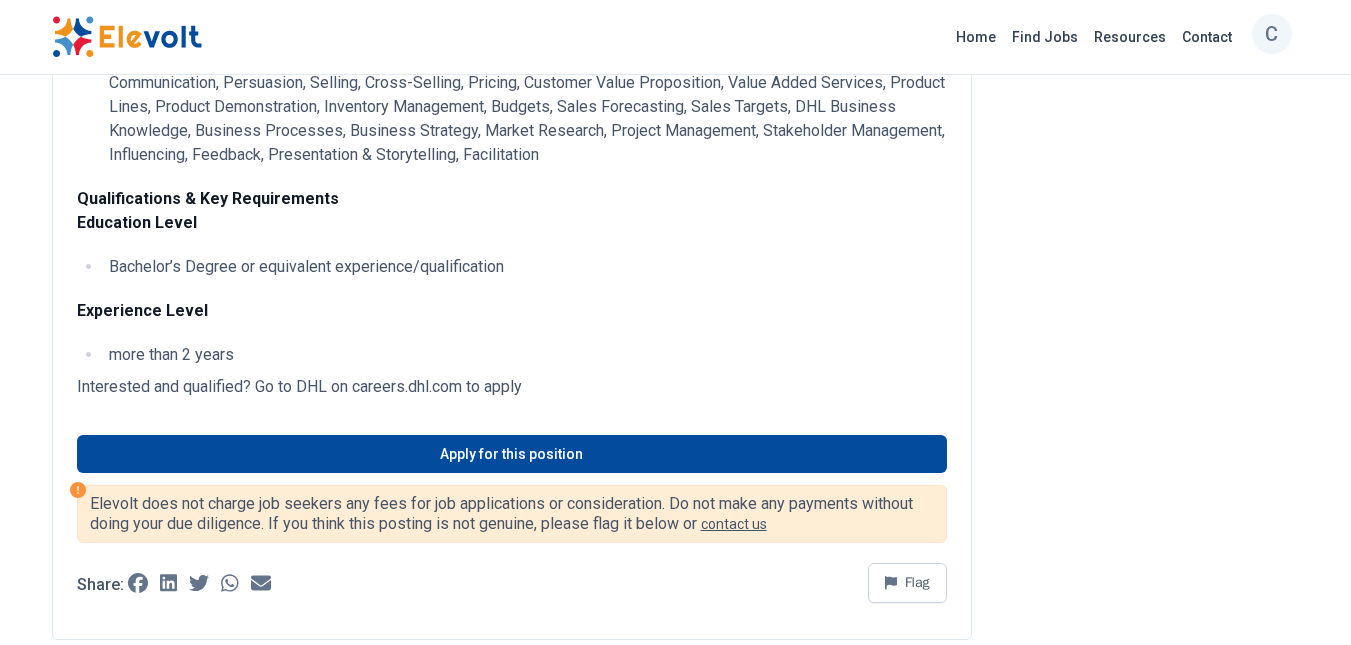 click on "Qualifications & Key Requirements
Education Level" at bounding box center [512, 211] 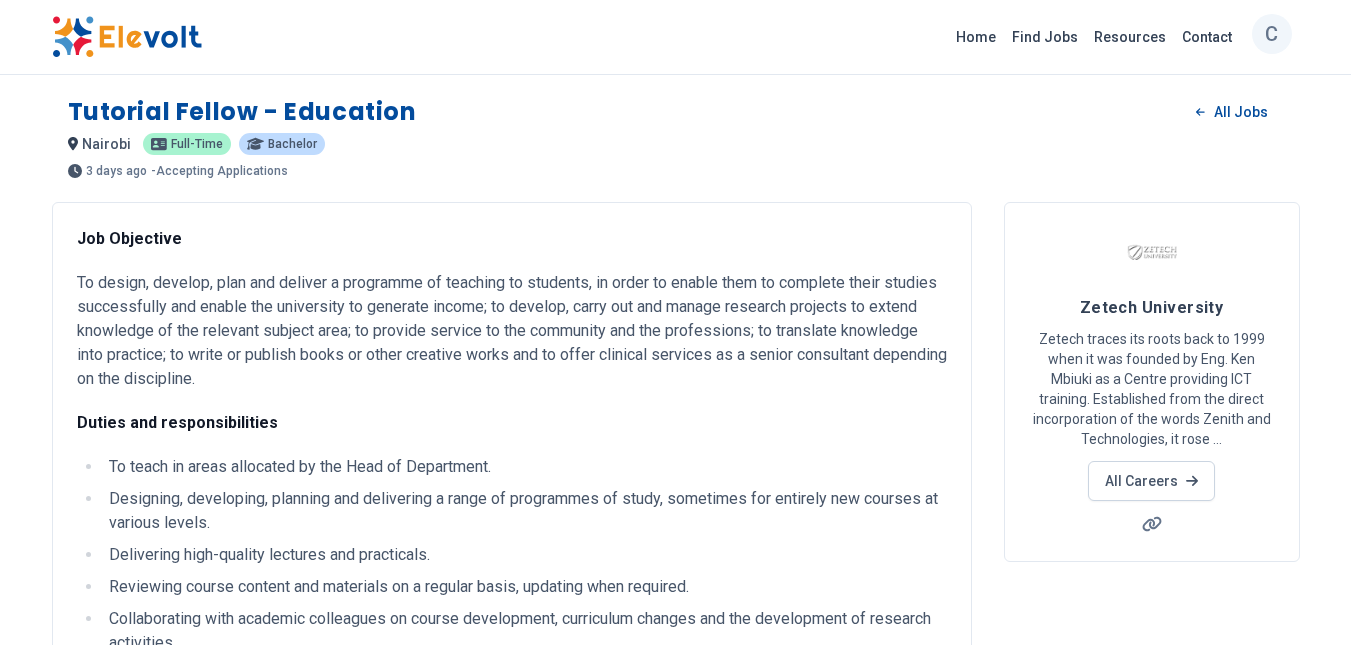 scroll, scrollTop: 266, scrollLeft: 0, axis: vertical 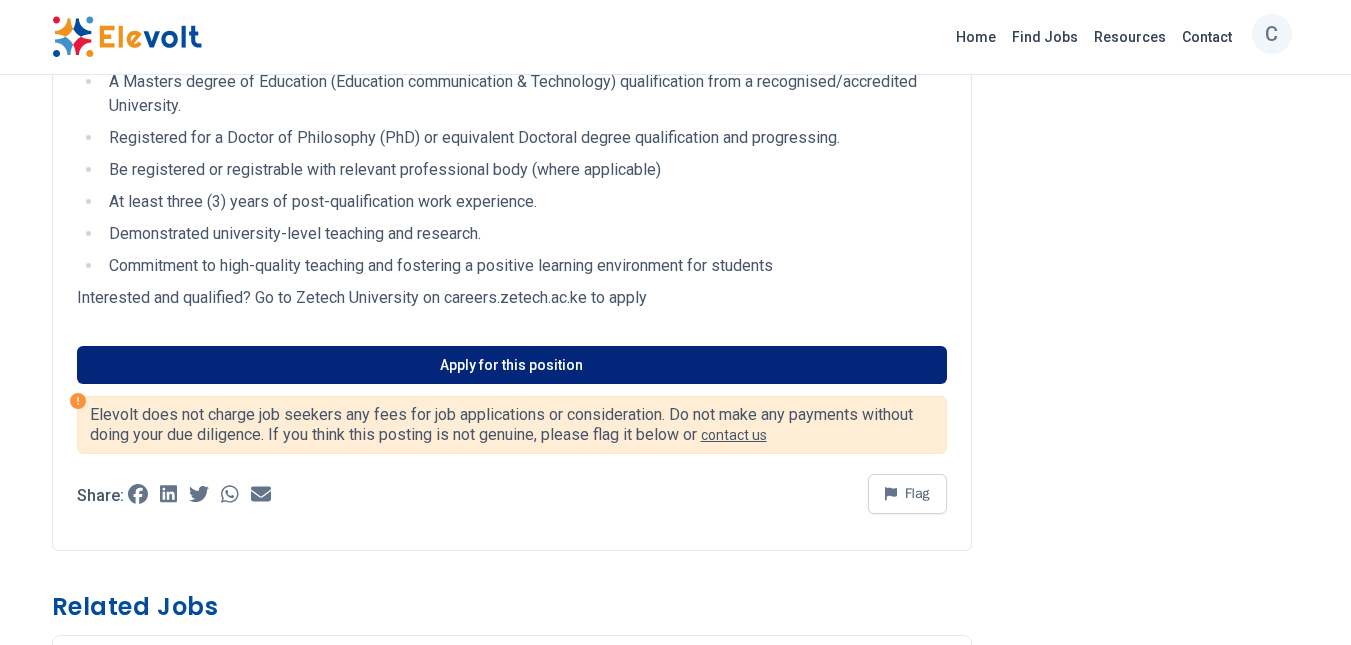 click on "Apply for this position" at bounding box center (512, 365) 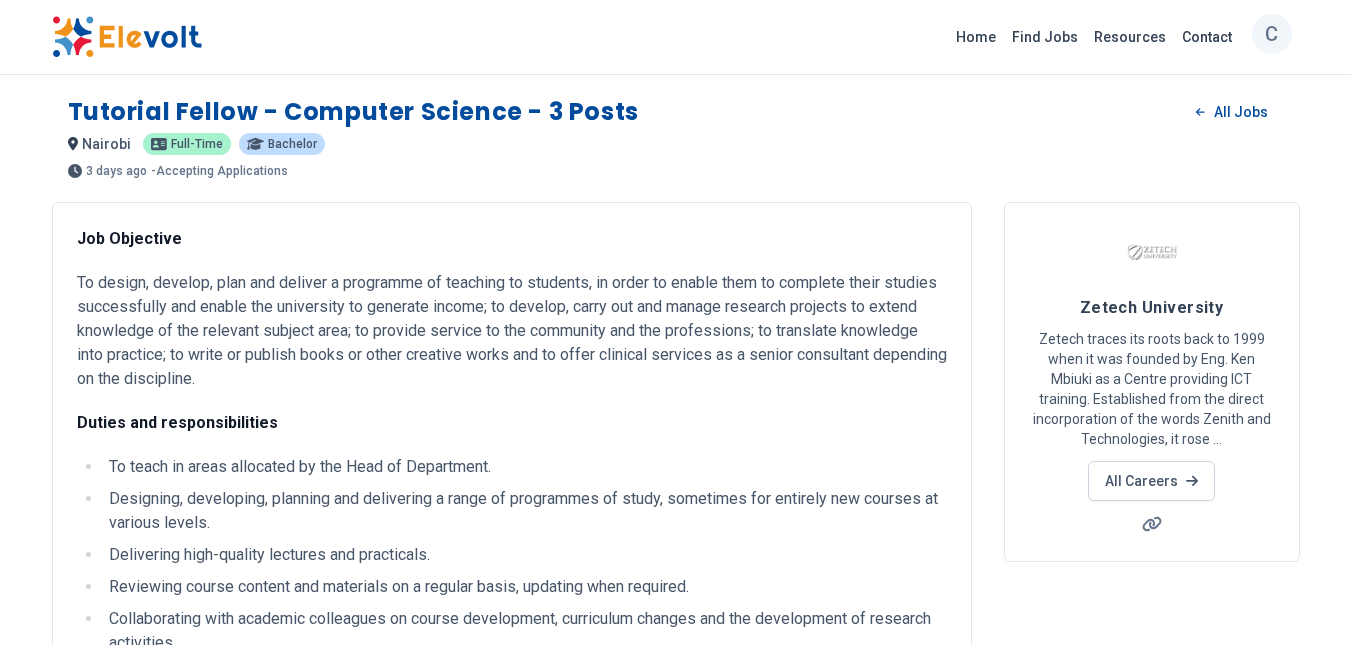 scroll, scrollTop: 0, scrollLeft: 0, axis: both 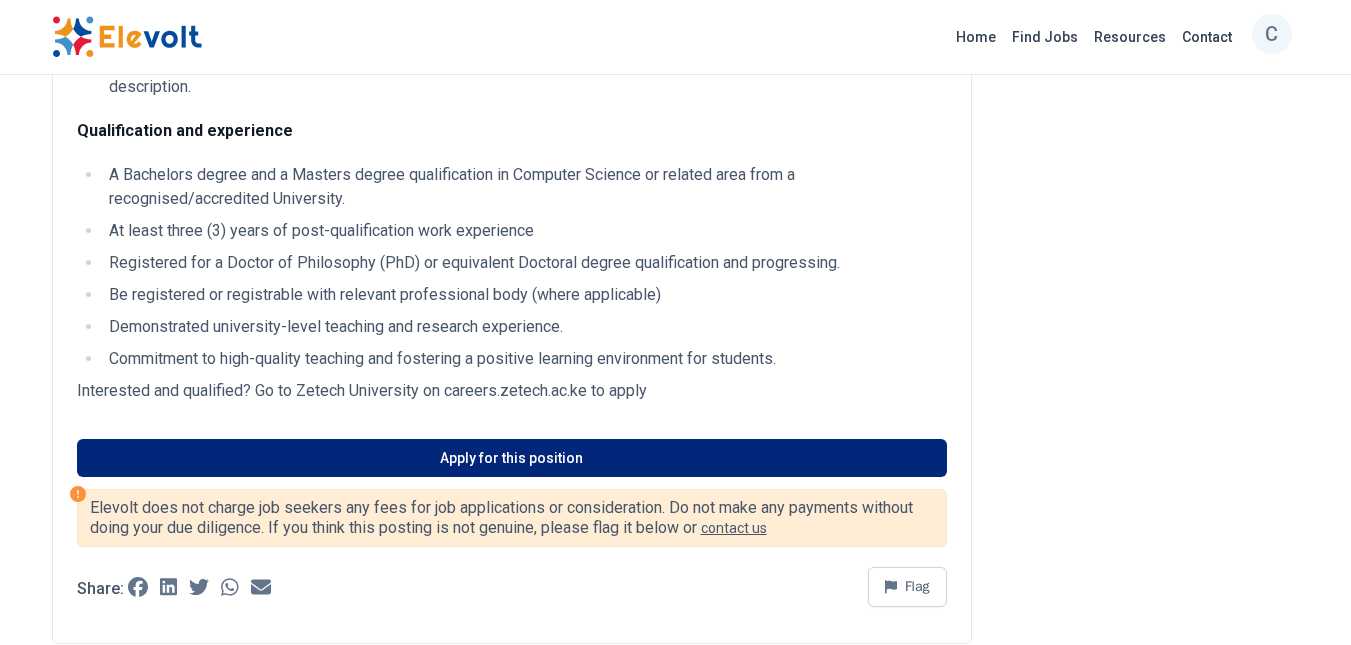 click on "Apply for this position" at bounding box center (512, 458) 